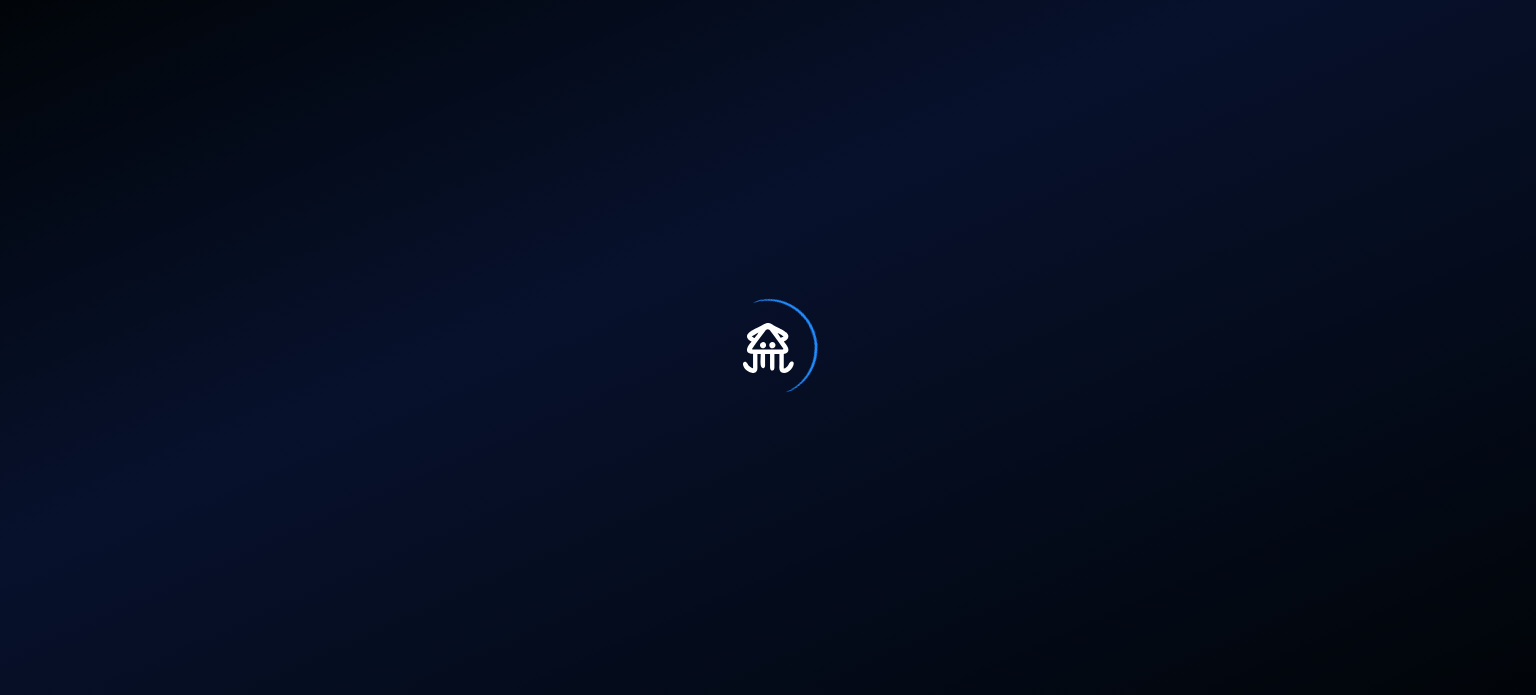 scroll, scrollTop: 0, scrollLeft: 0, axis: both 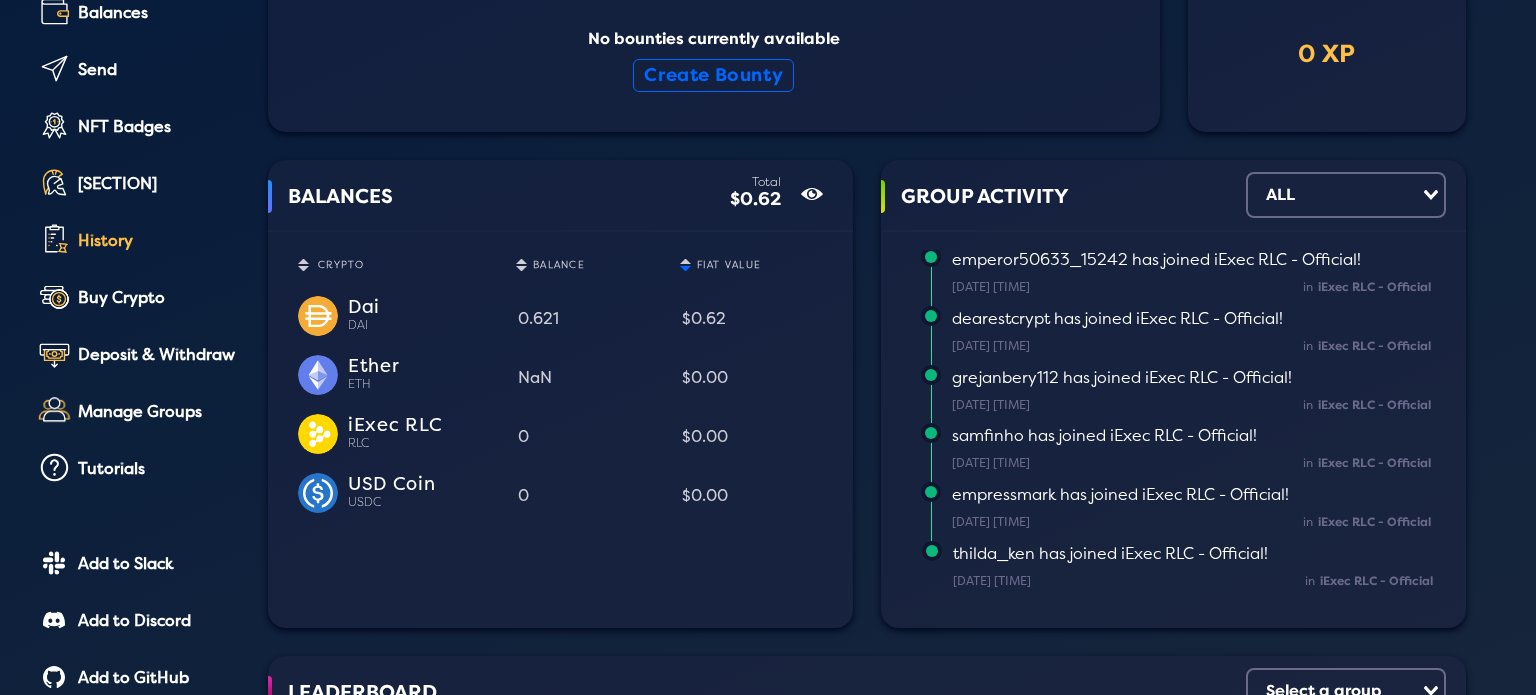 click on "History" 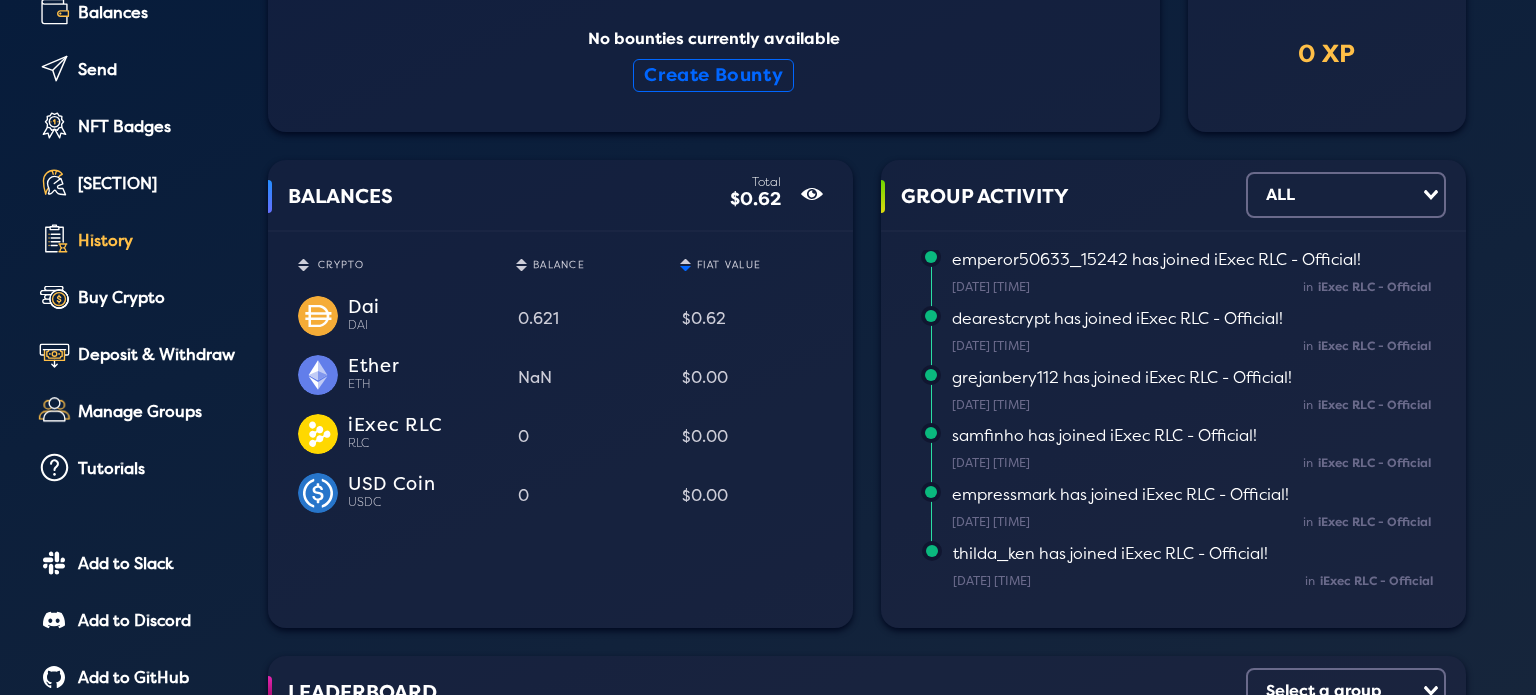 click on "History" 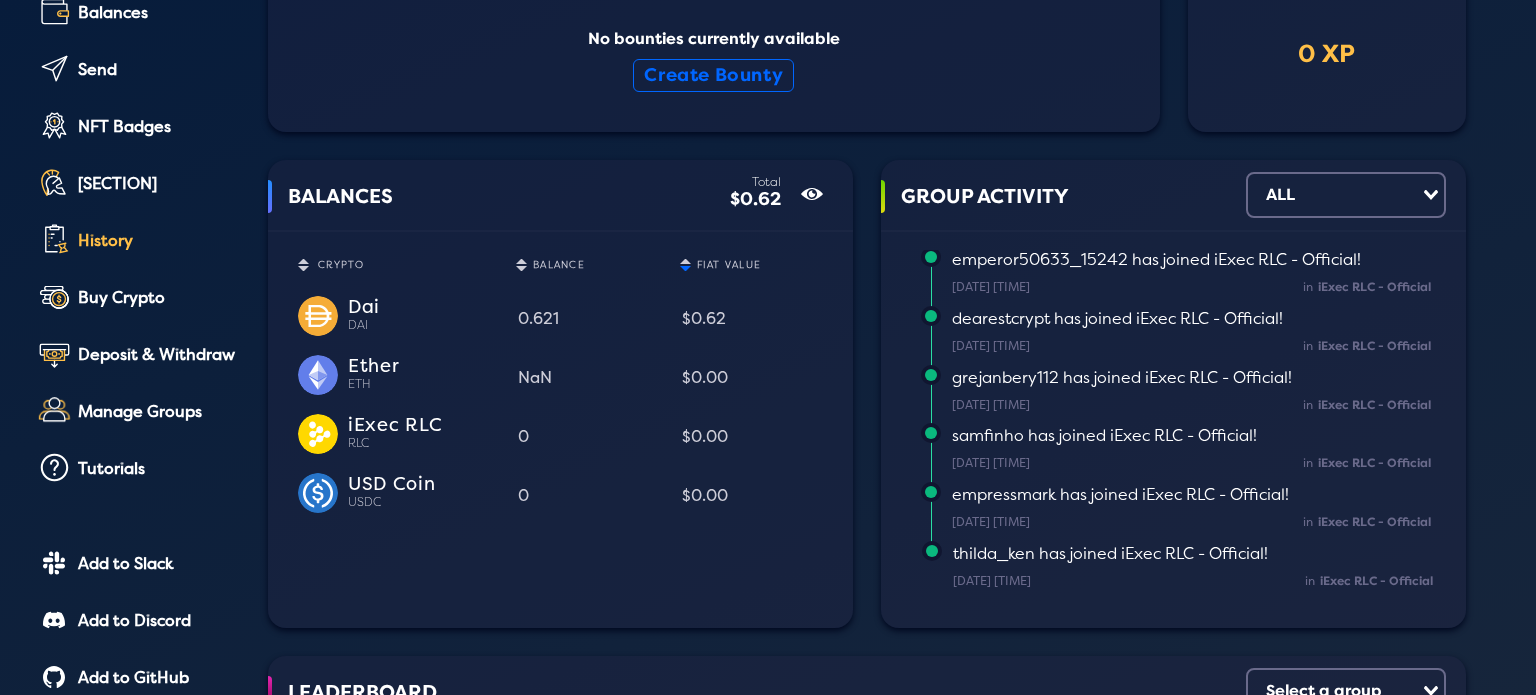 click on "History" 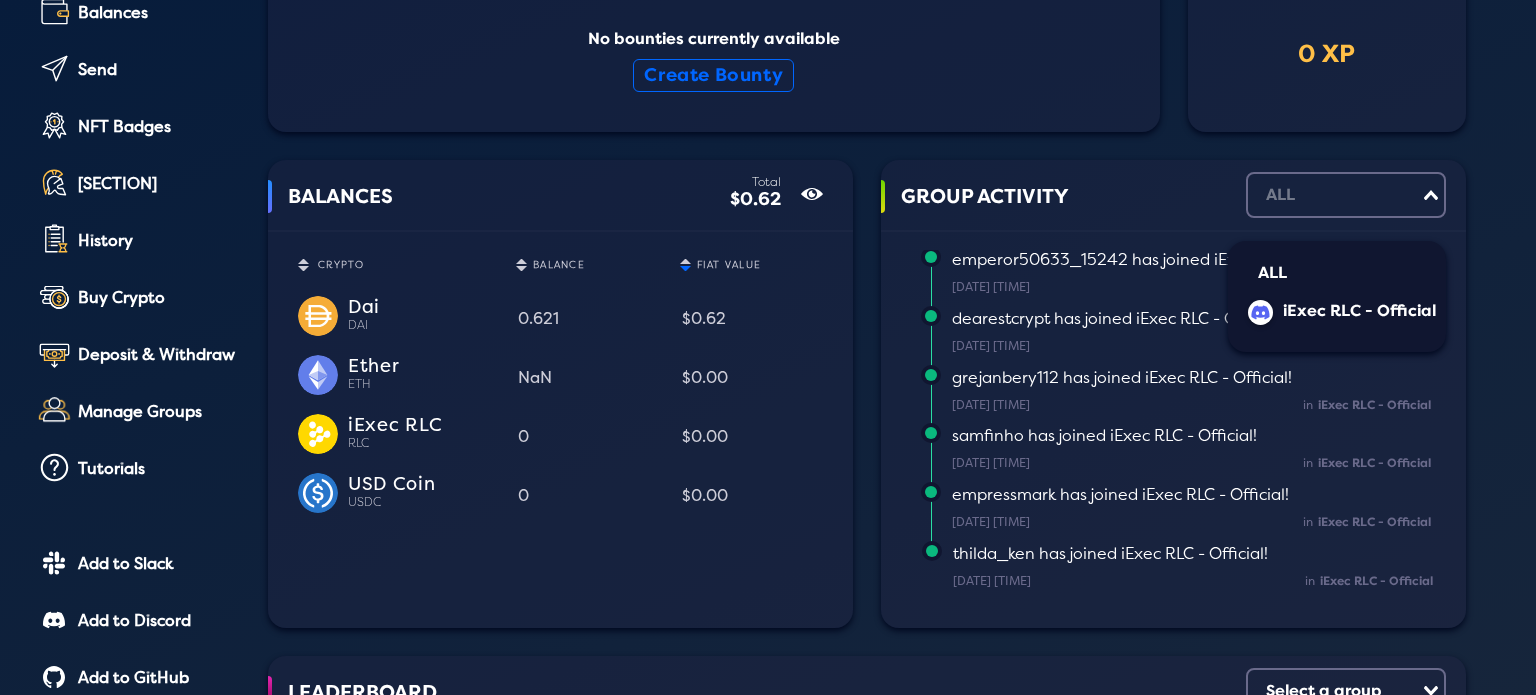 click 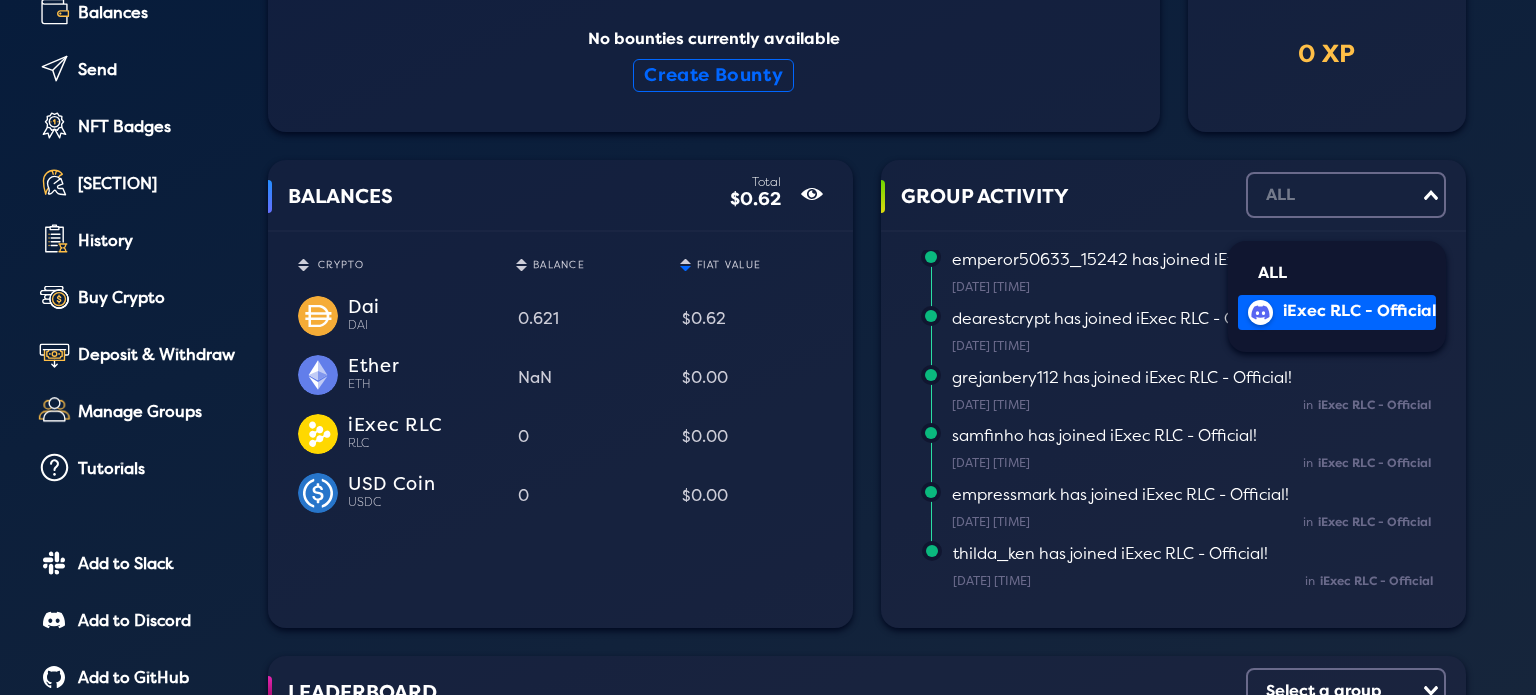 click on "iExec RLC - Official" at bounding box center [1359, 311] 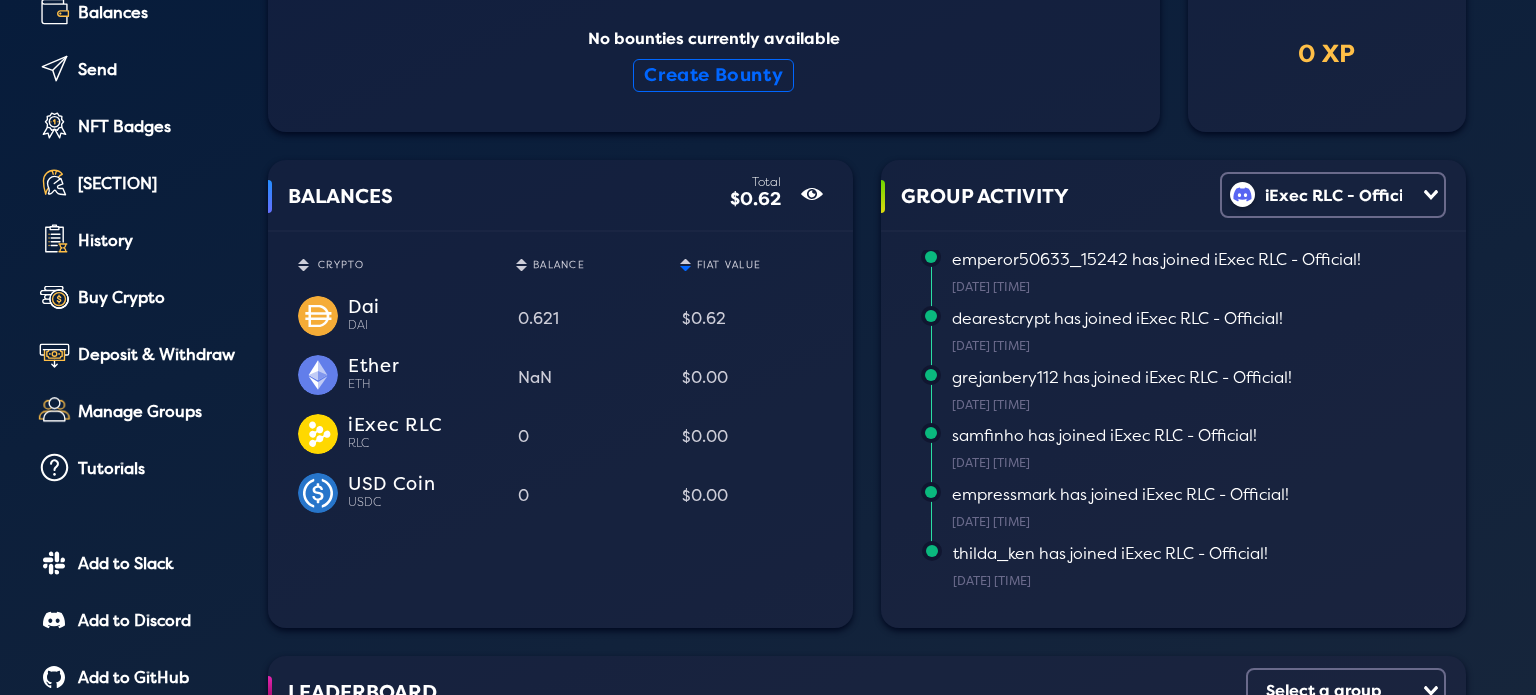select on "50" 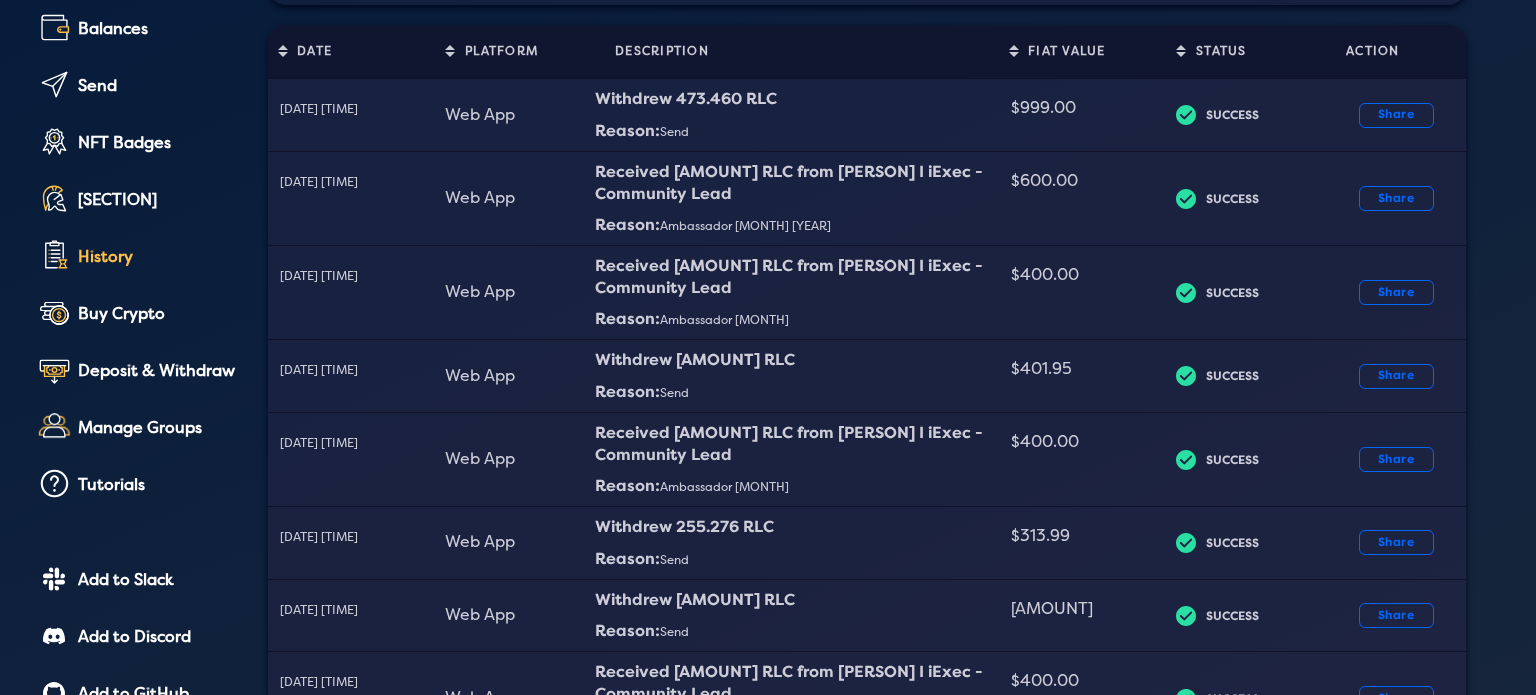 scroll, scrollTop: 0, scrollLeft: 0, axis: both 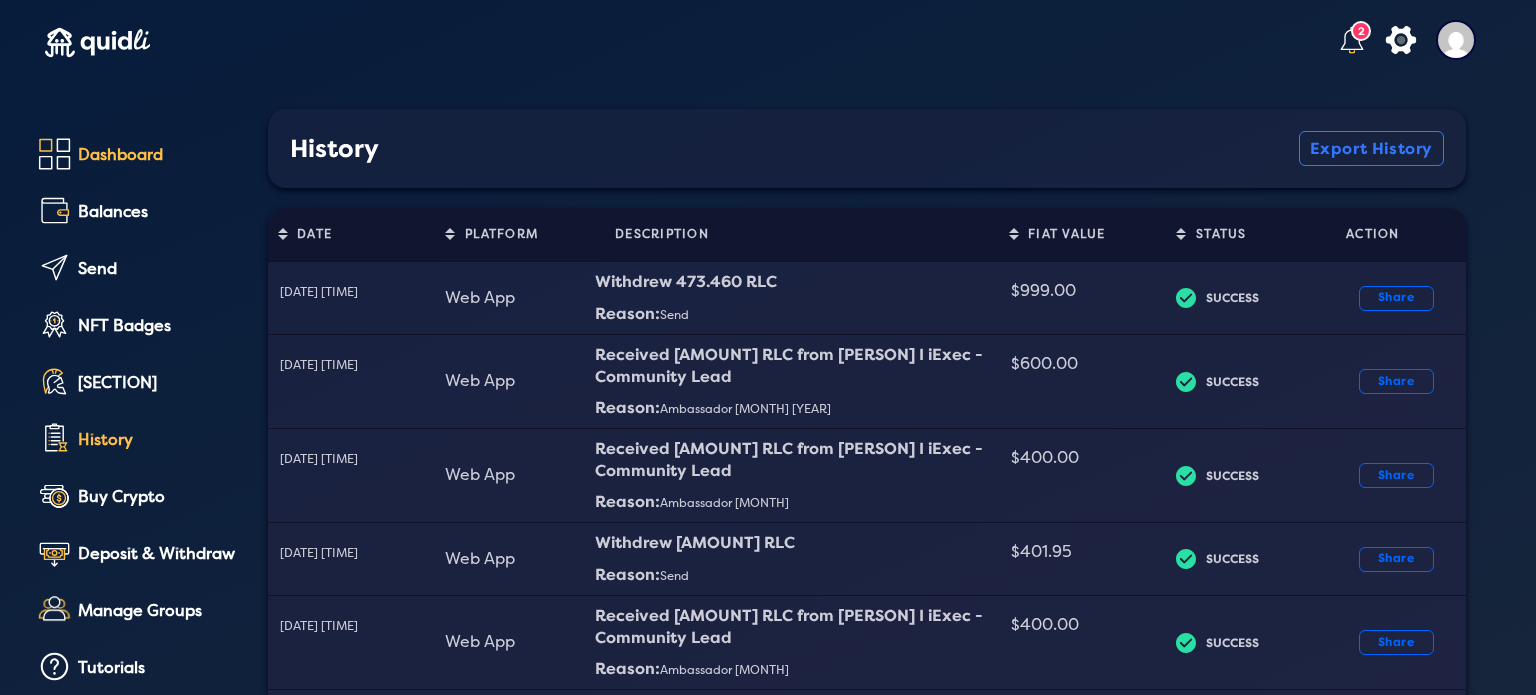 click on "Dashboard" 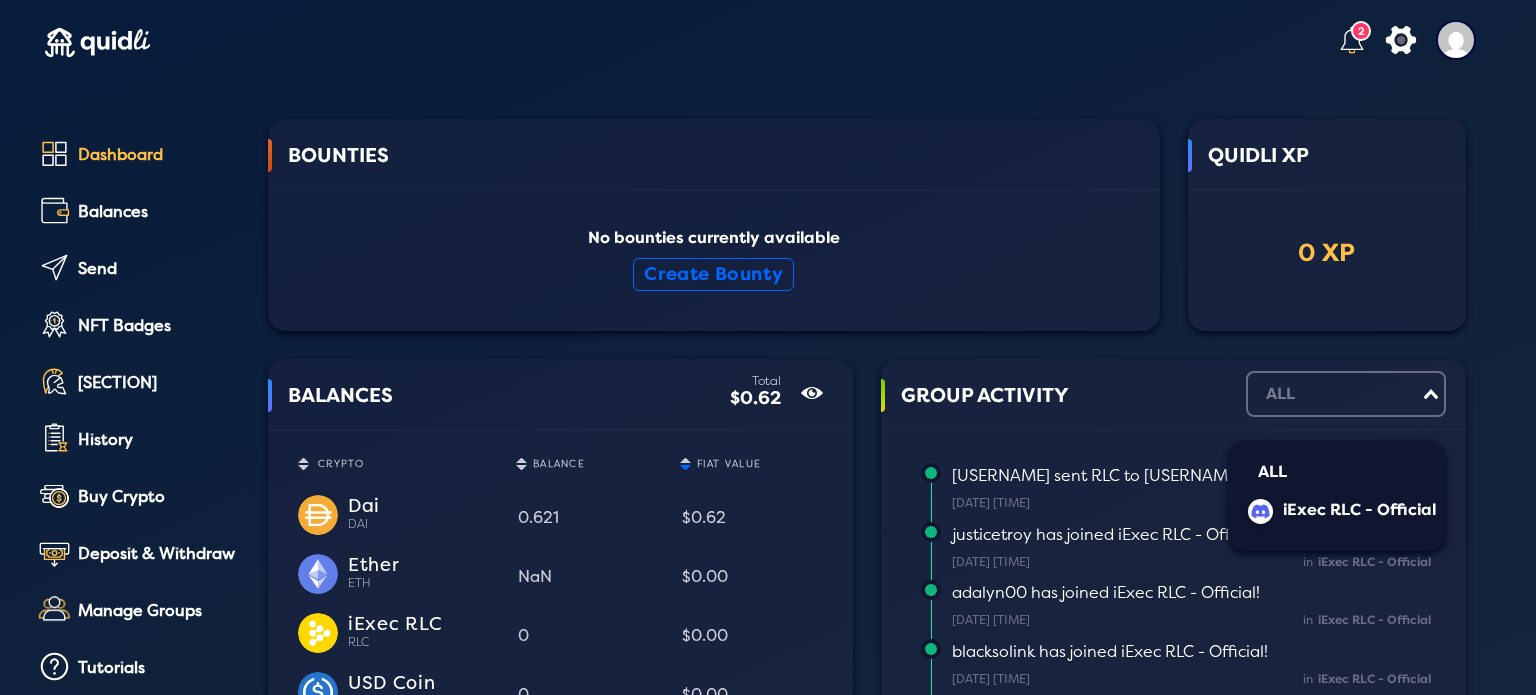 click 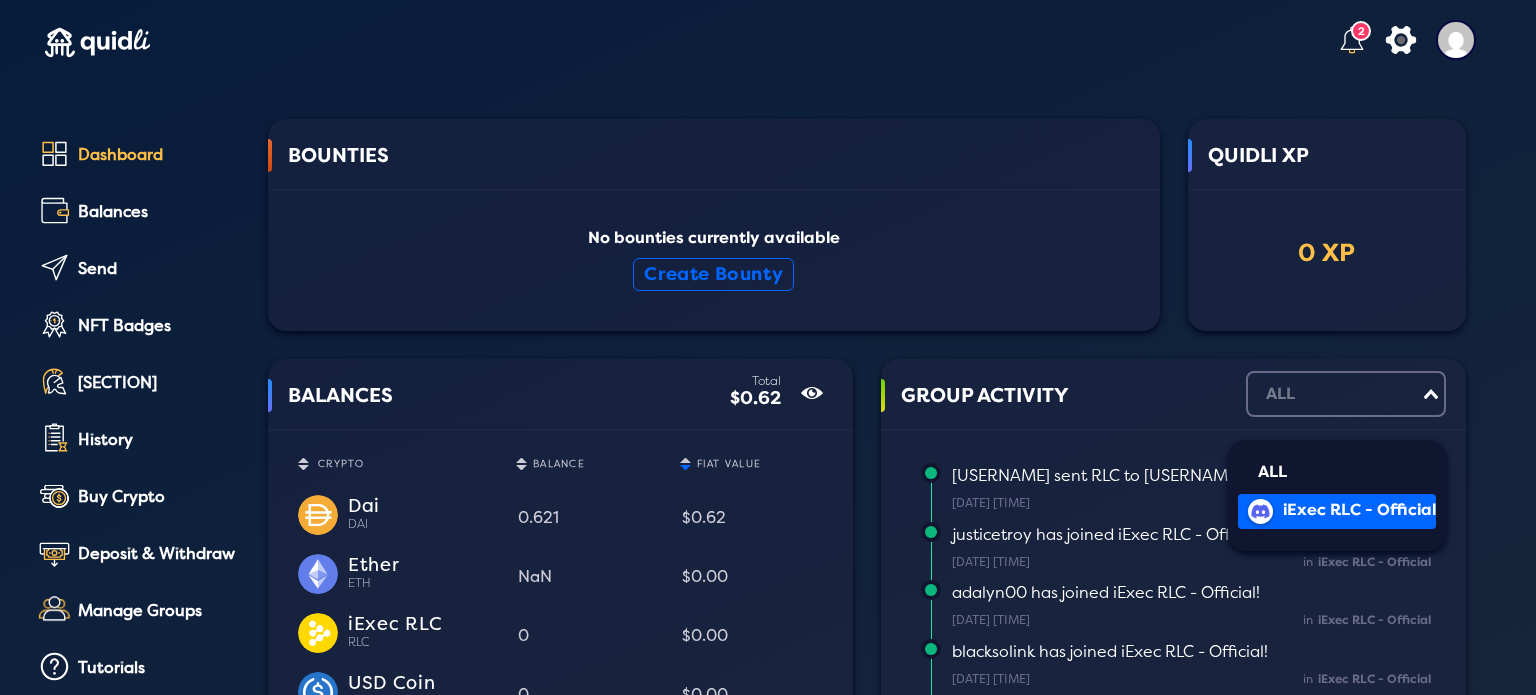 click on "iExec RLC - Official" at bounding box center (1359, 510) 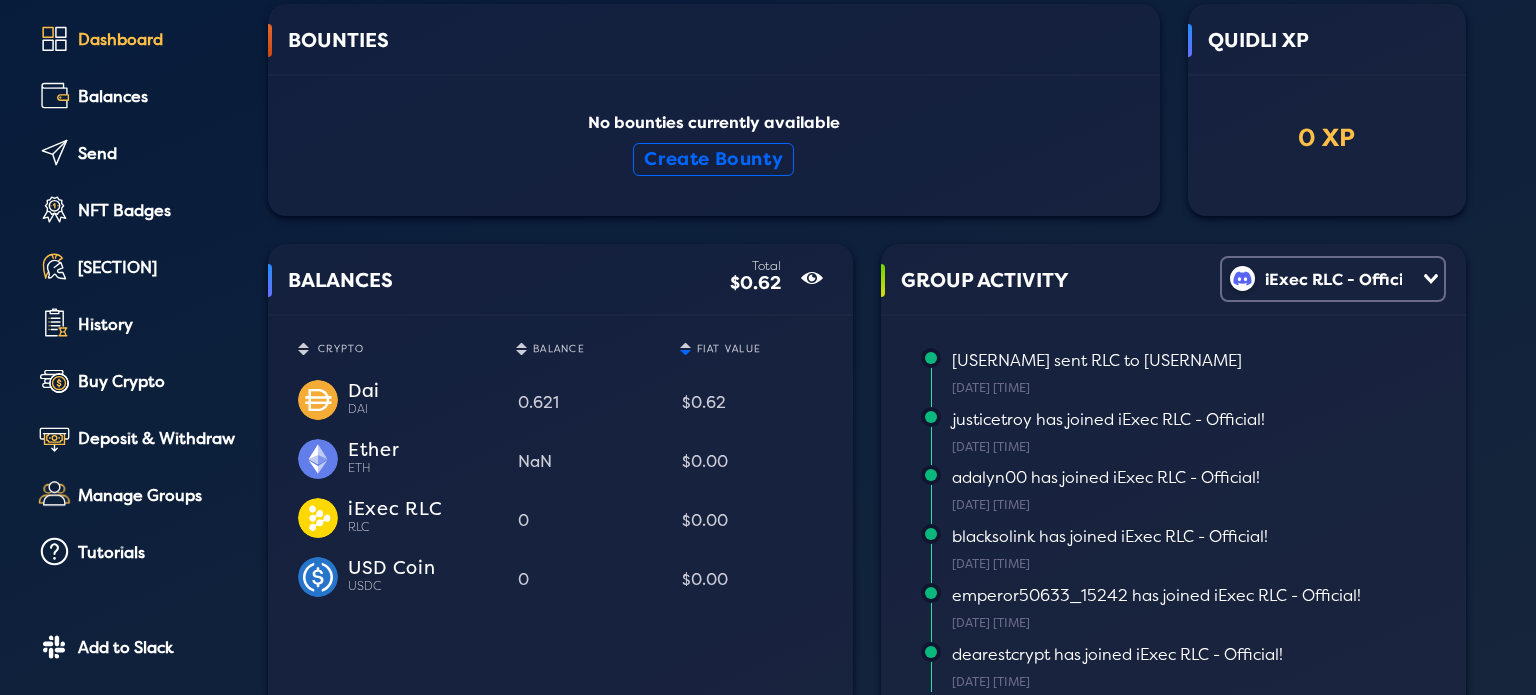 scroll, scrollTop: 116, scrollLeft: 0, axis: vertical 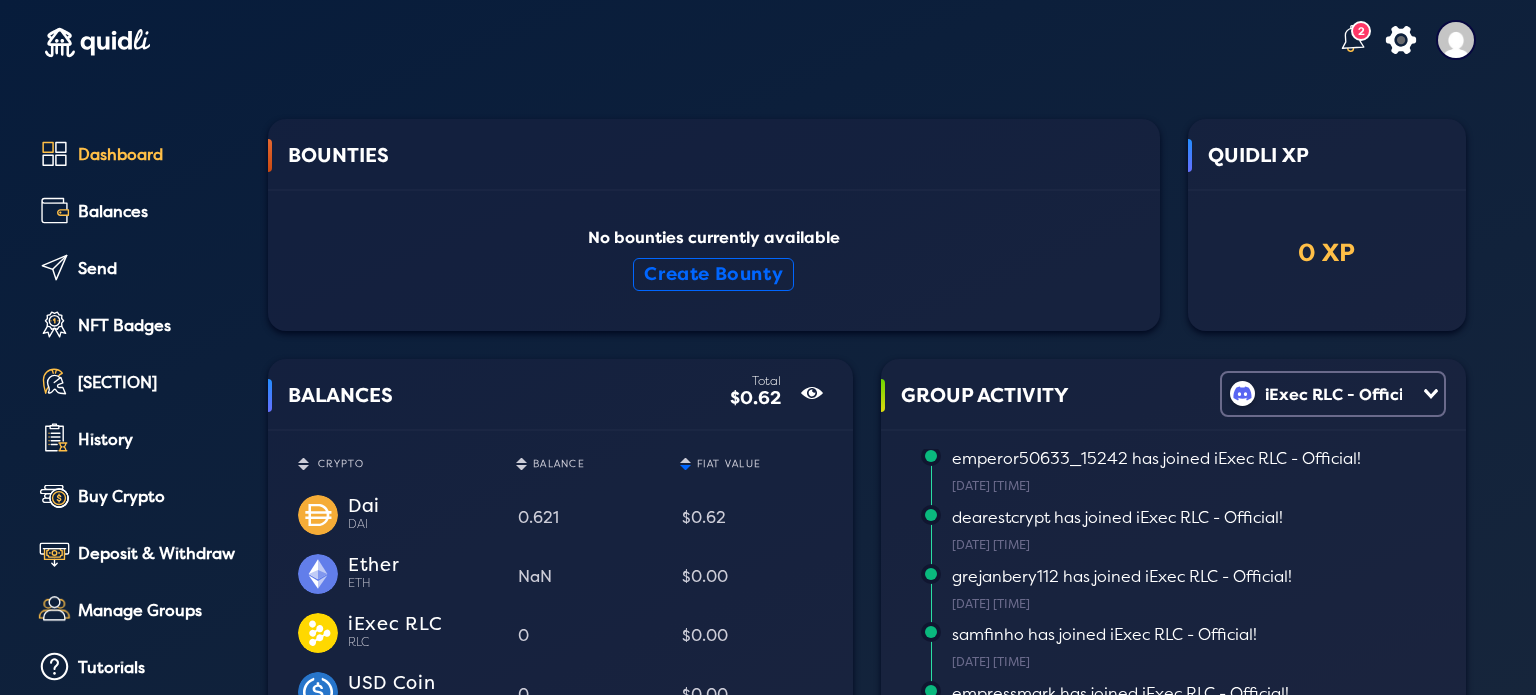 click at bounding box center [1352, 40] 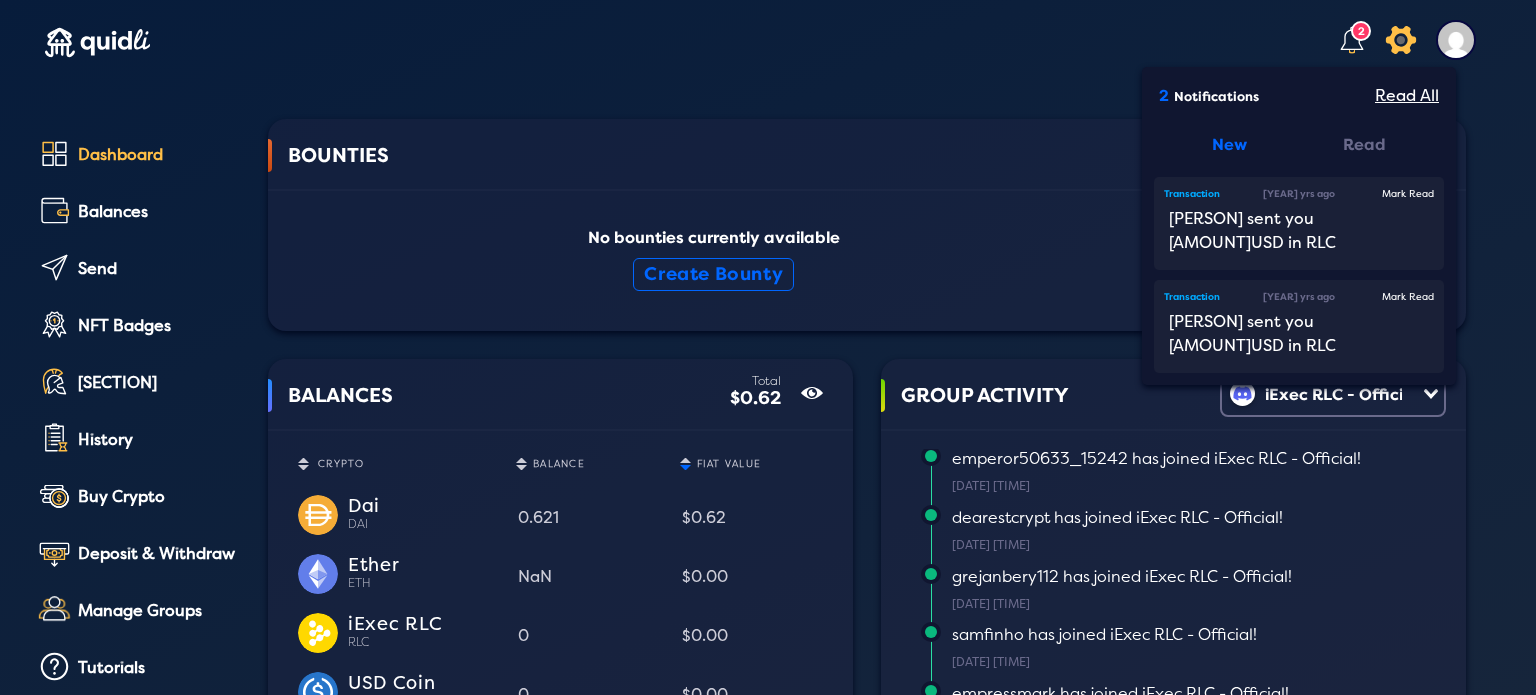 click 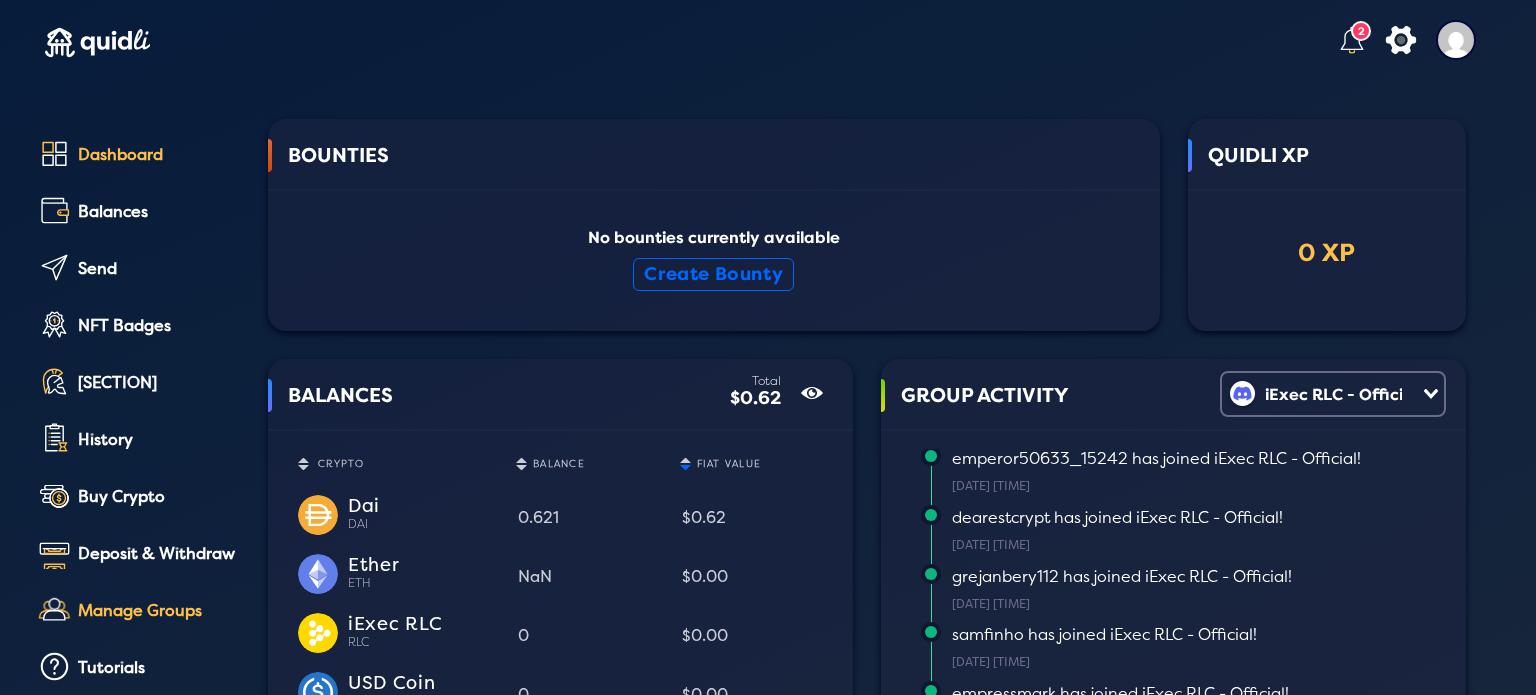 click on "Manage Groups" 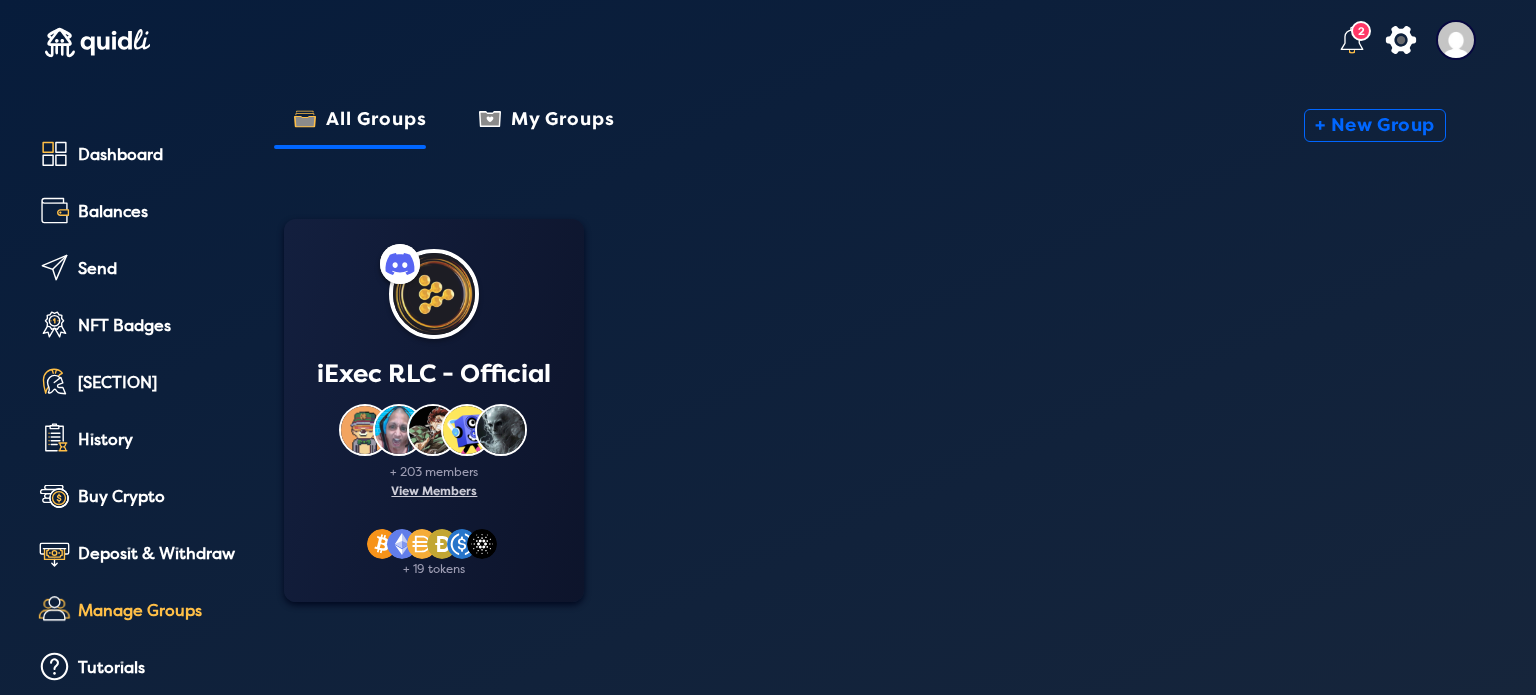 click on "iExec RLC - Official" at bounding box center [434, 374] 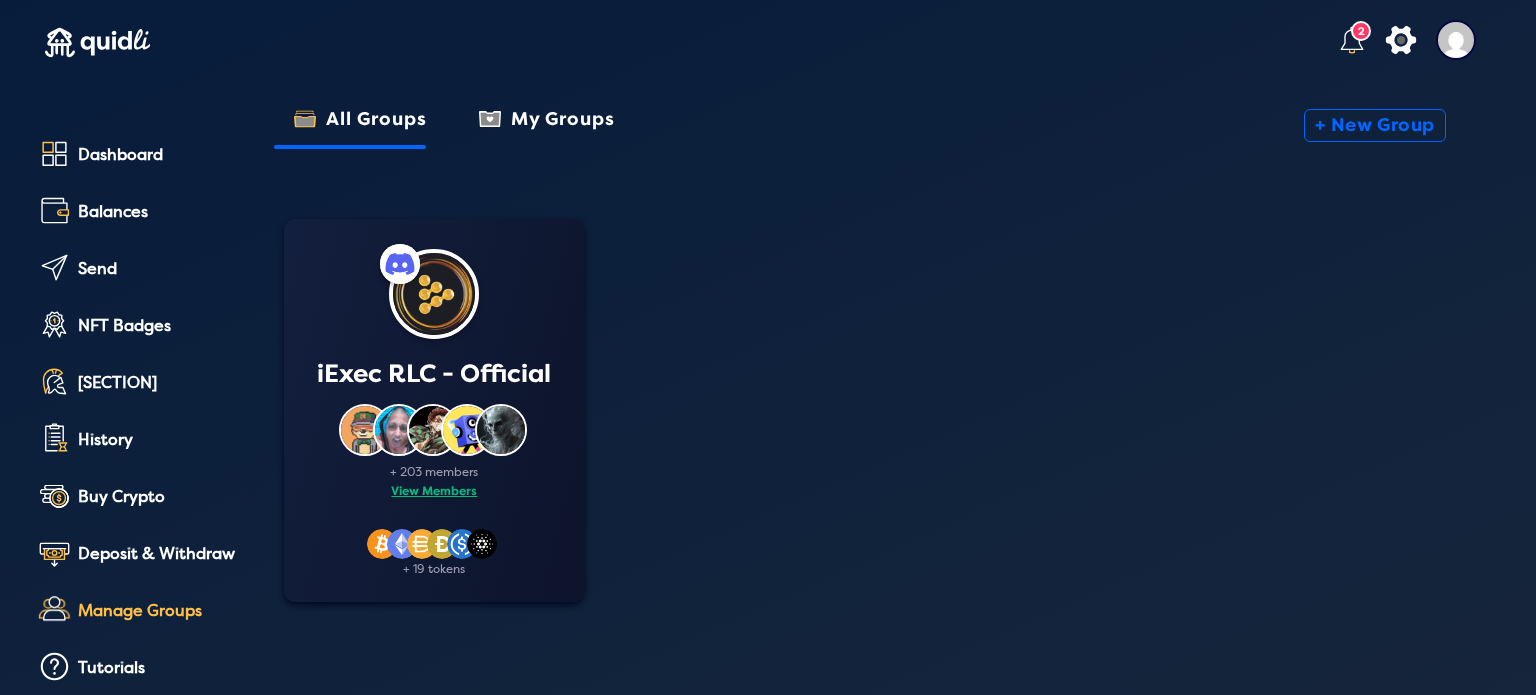 click on "View Members" at bounding box center [434, 492] 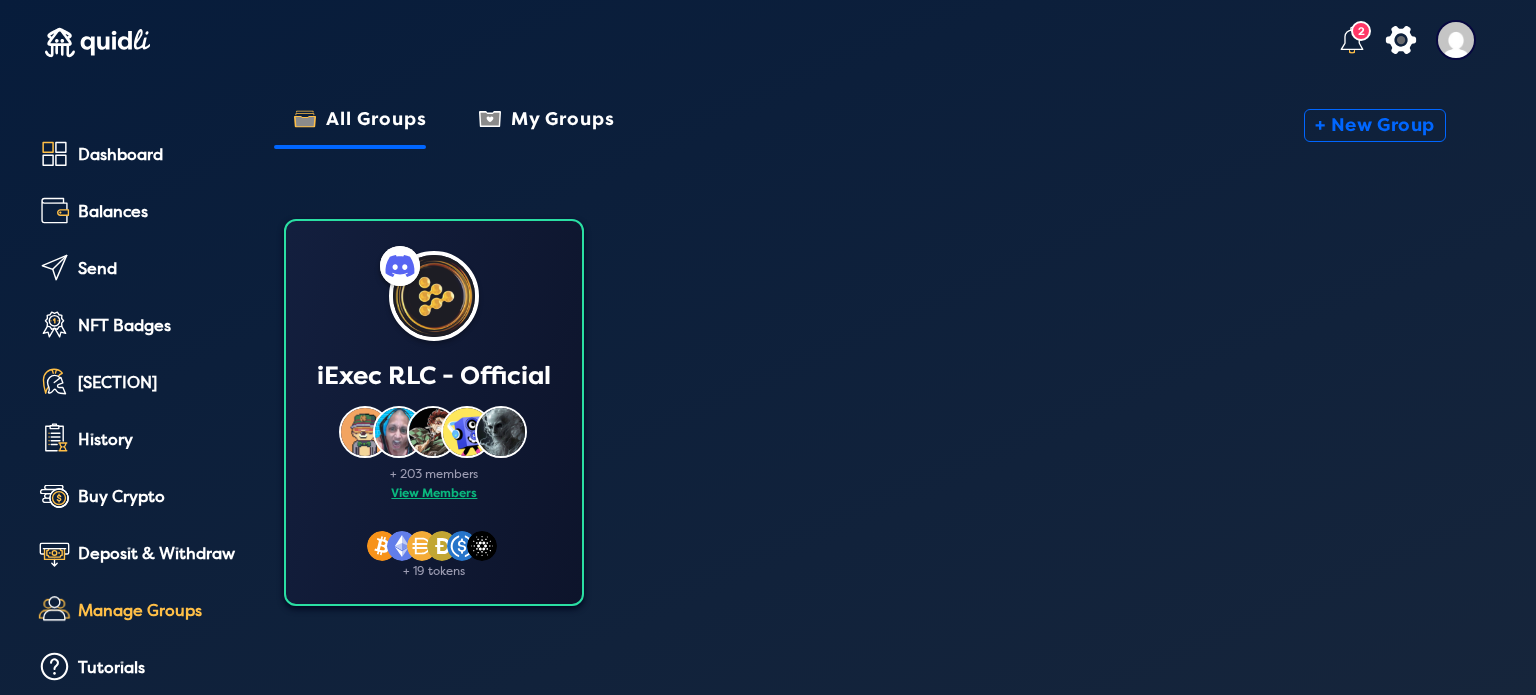 click on "View Members" at bounding box center (434, 494) 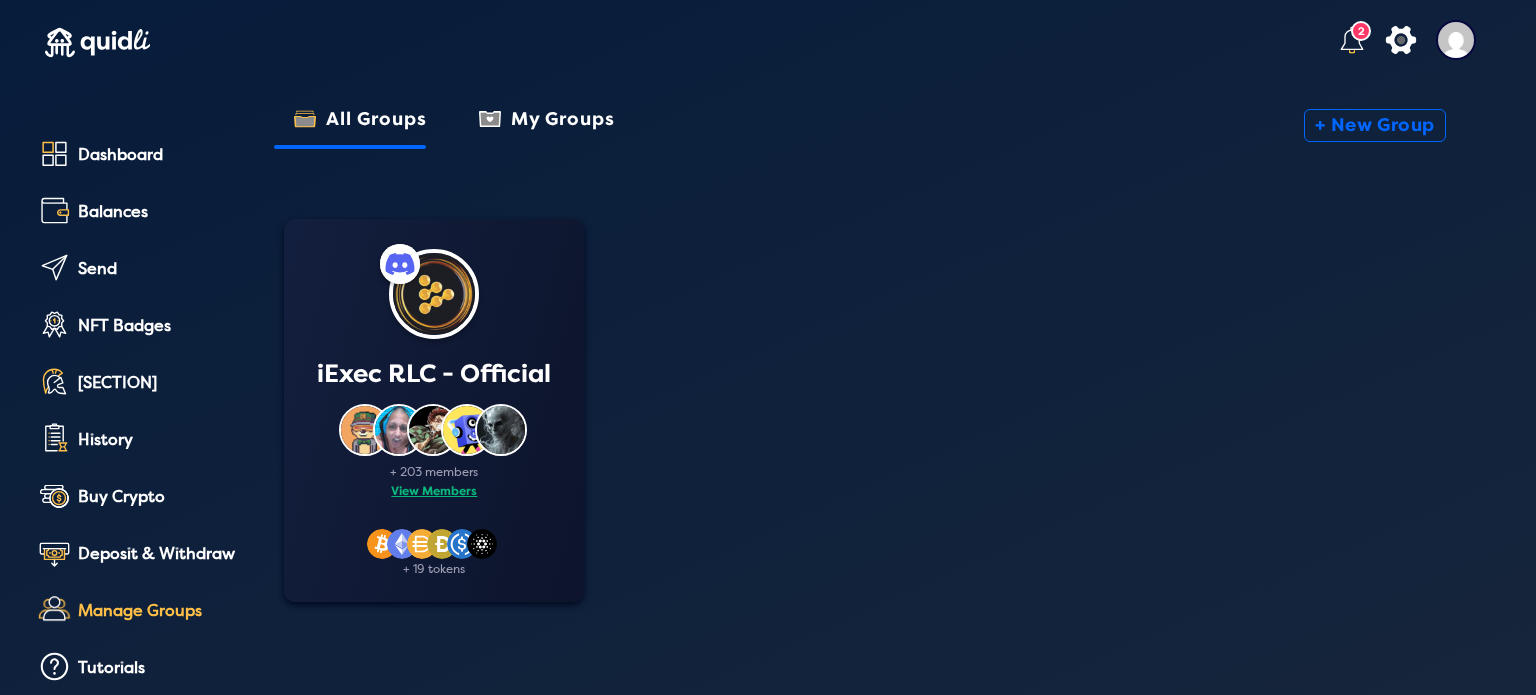 click on "View Members" at bounding box center (434, 492) 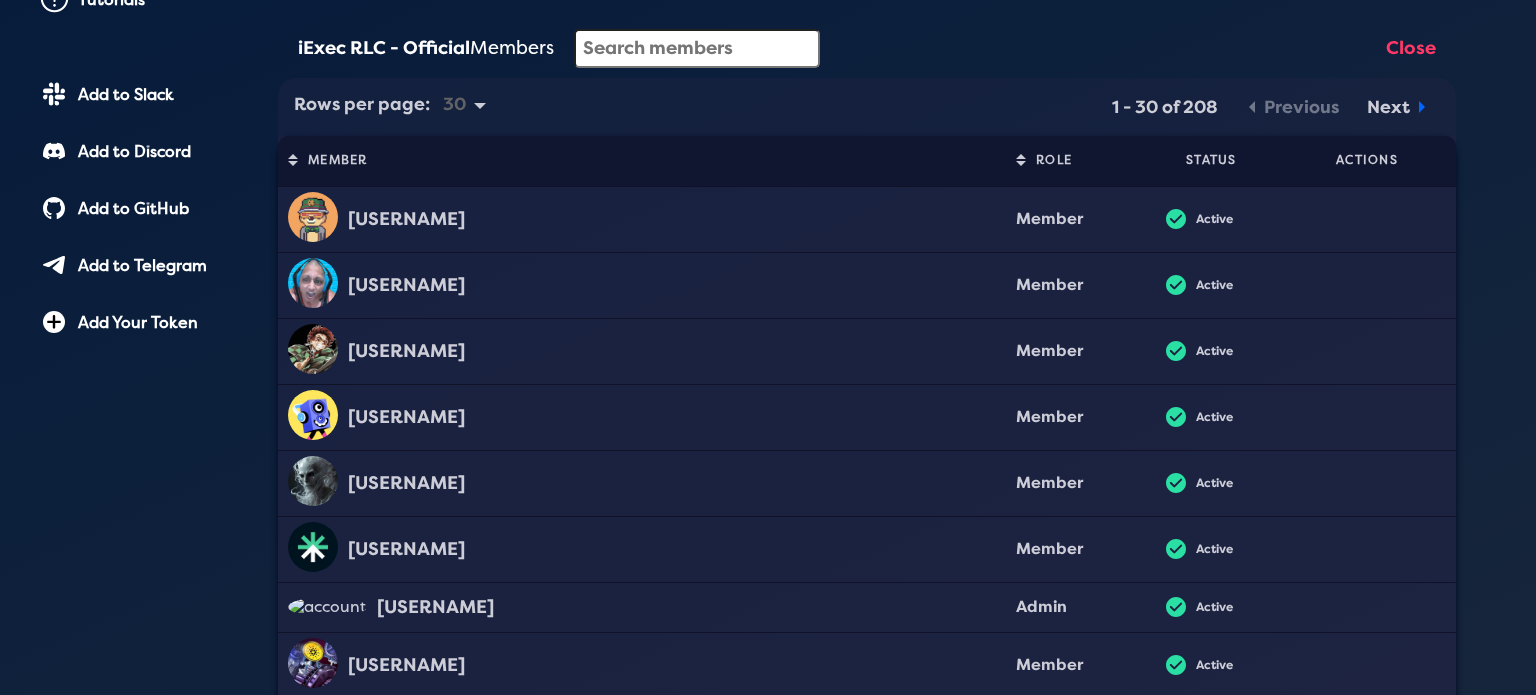 scroll, scrollTop: 664, scrollLeft: 0, axis: vertical 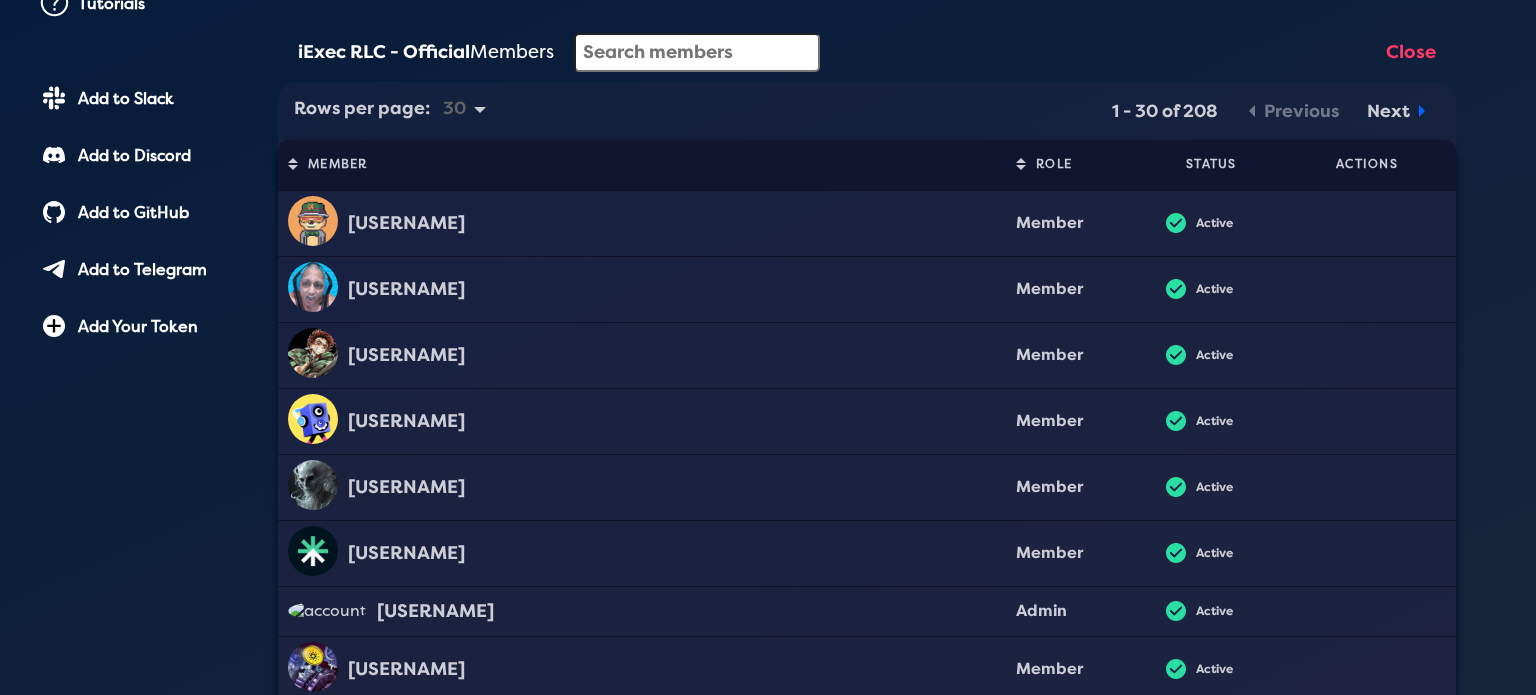 click at bounding box center [697, 52] 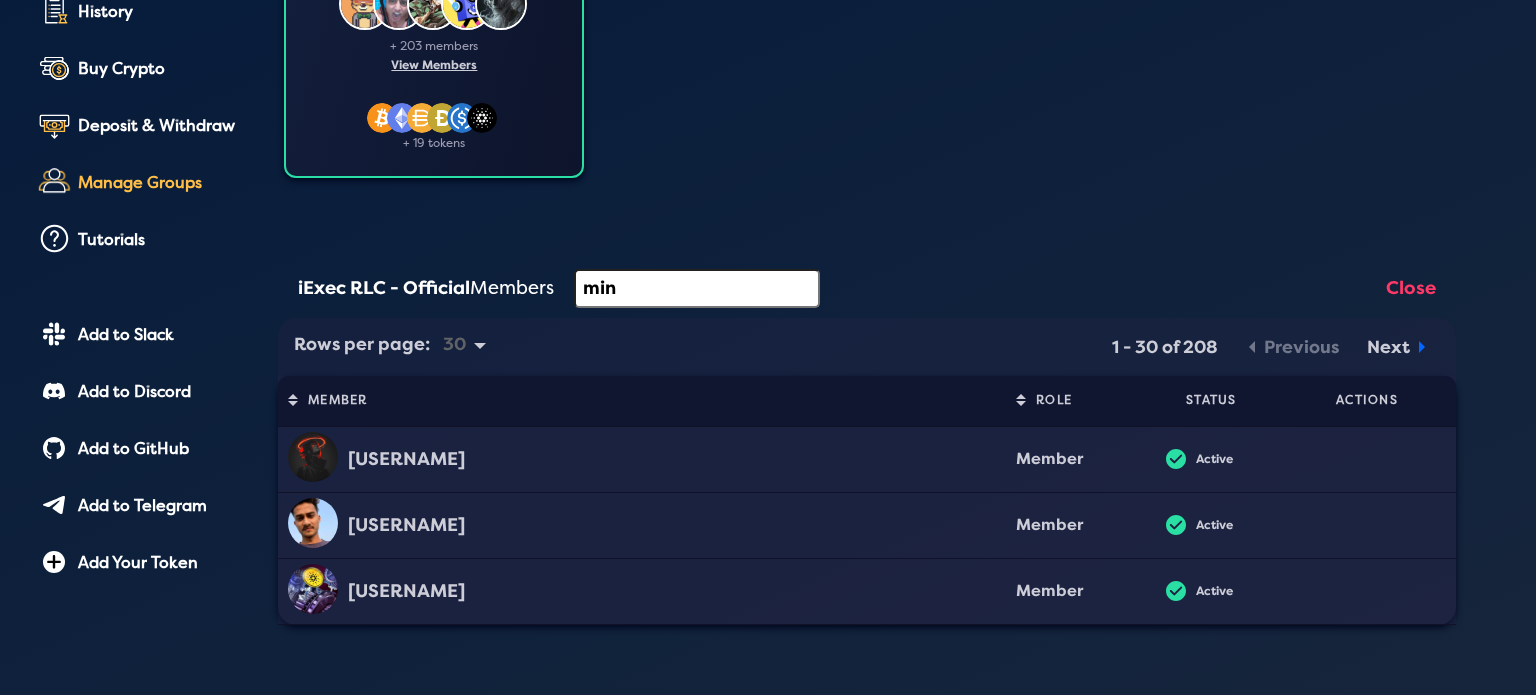 scroll, scrollTop: 431, scrollLeft: 0, axis: vertical 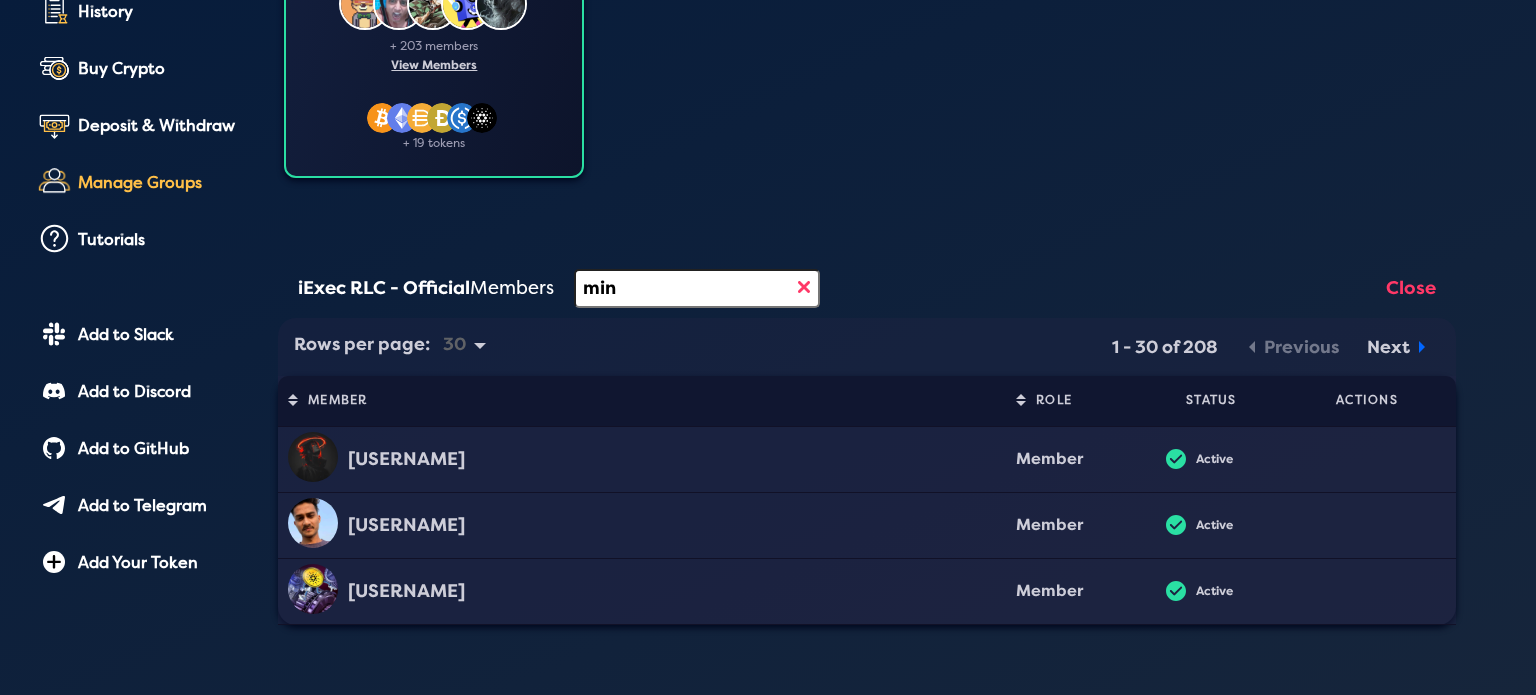 type on "min" 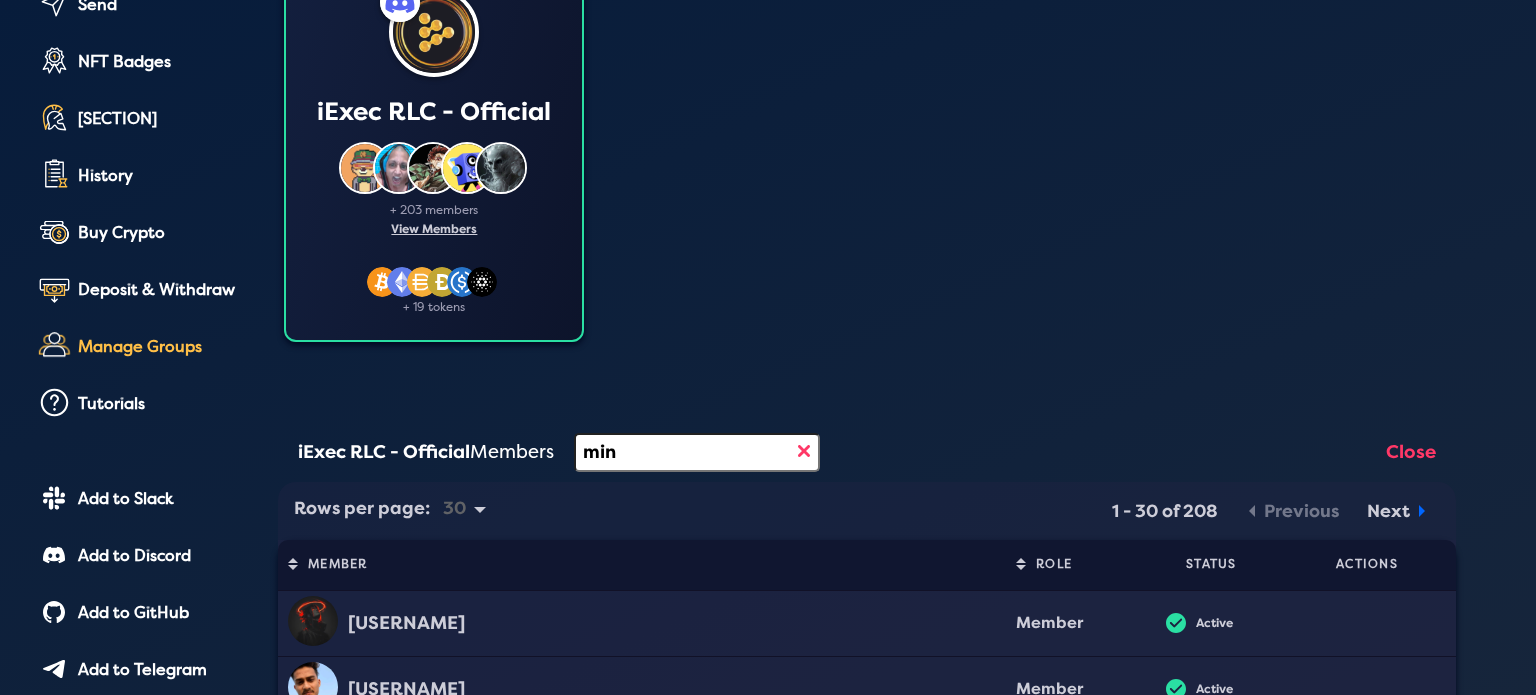 scroll, scrollTop: 260, scrollLeft: 0, axis: vertical 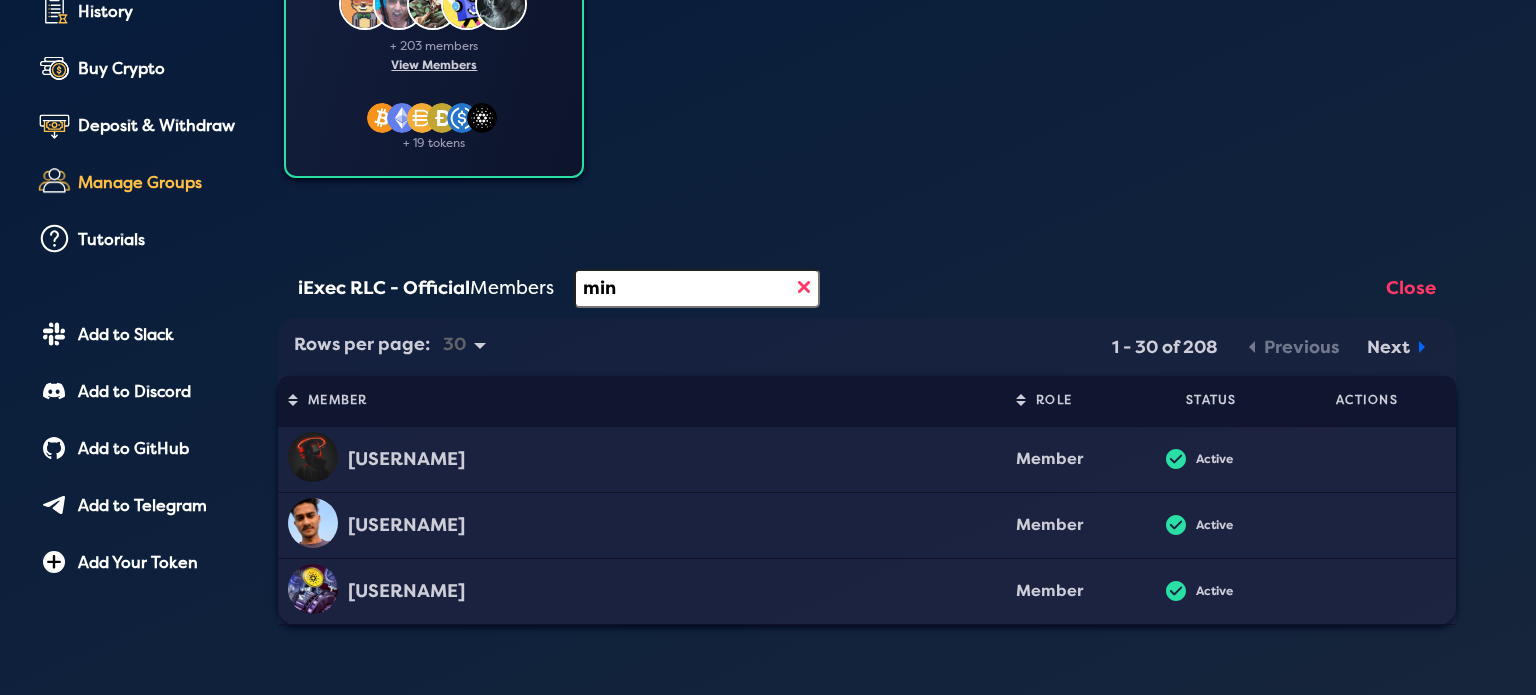 click on "ACTIONS" 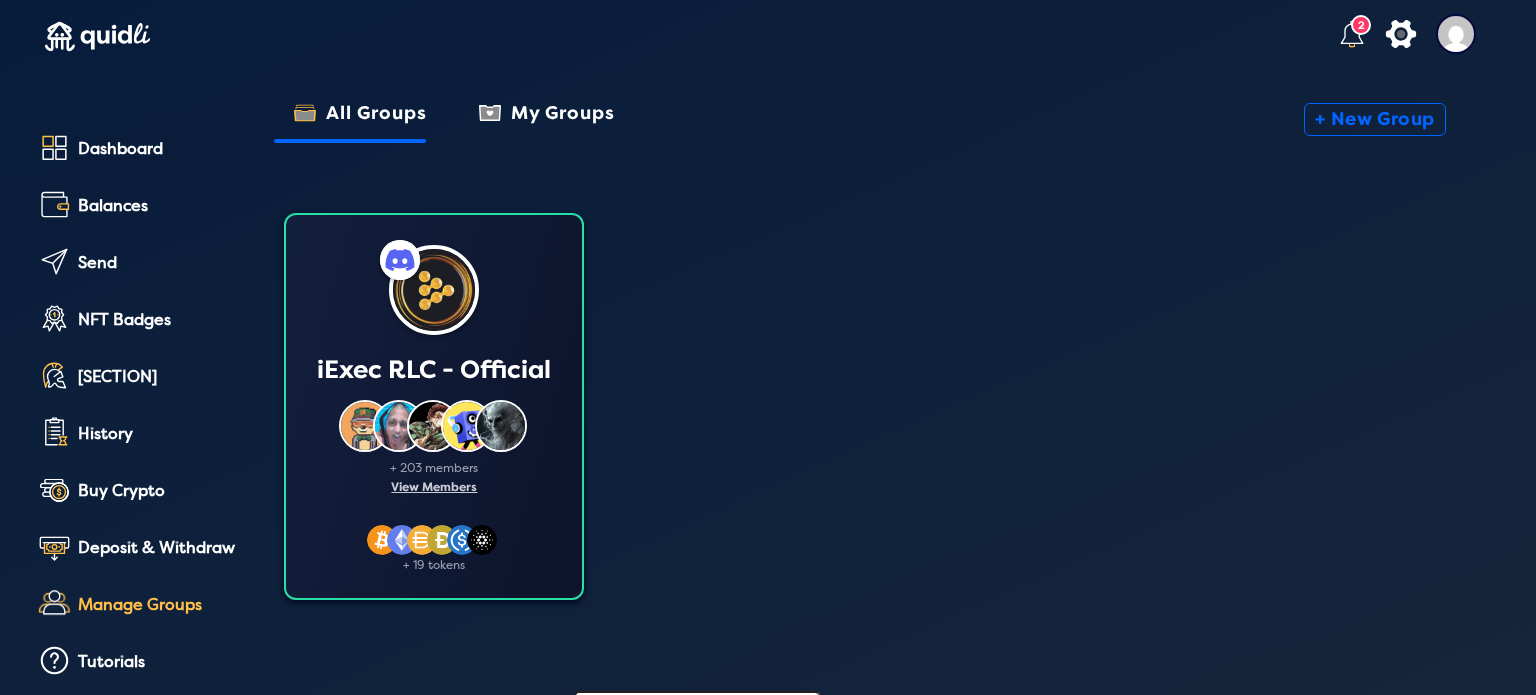 scroll, scrollTop: 0, scrollLeft: 0, axis: both 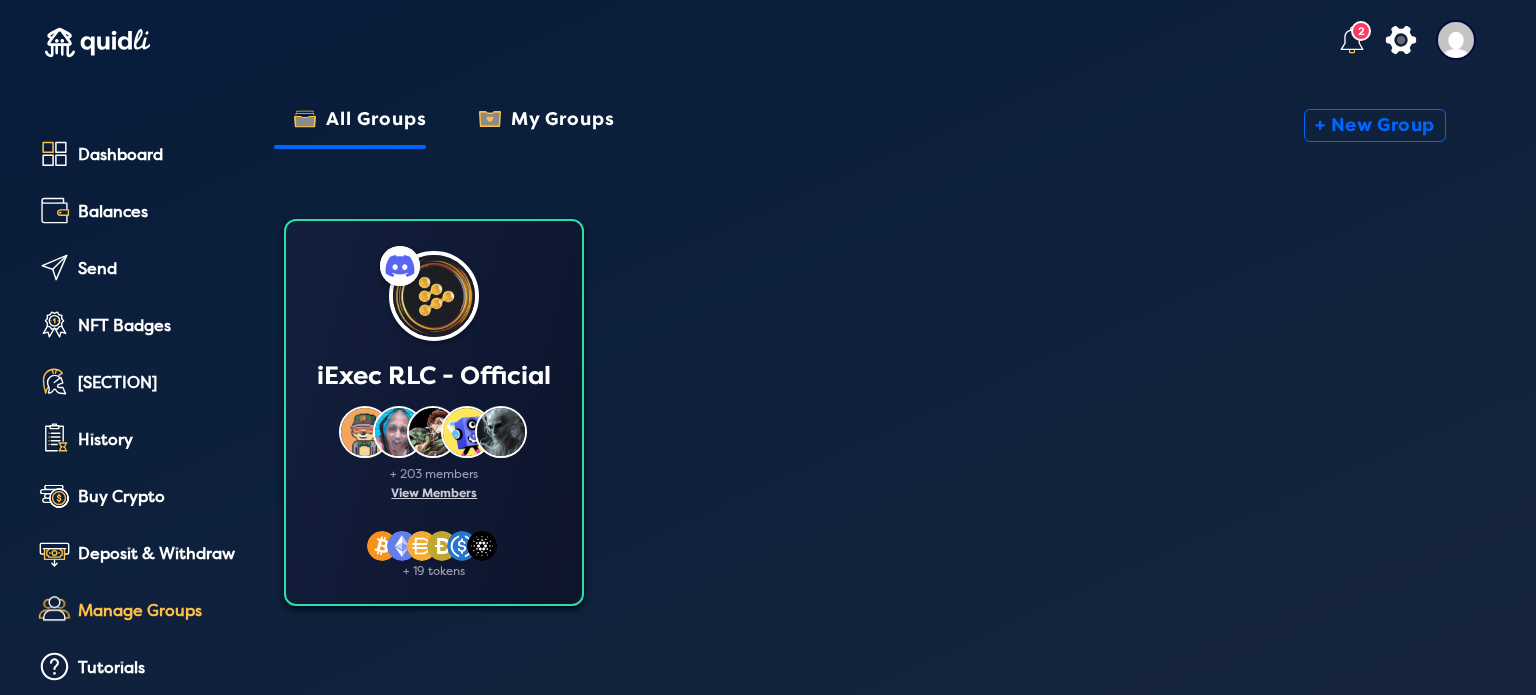 click on "My Groups" at bounding box center [563, 126] 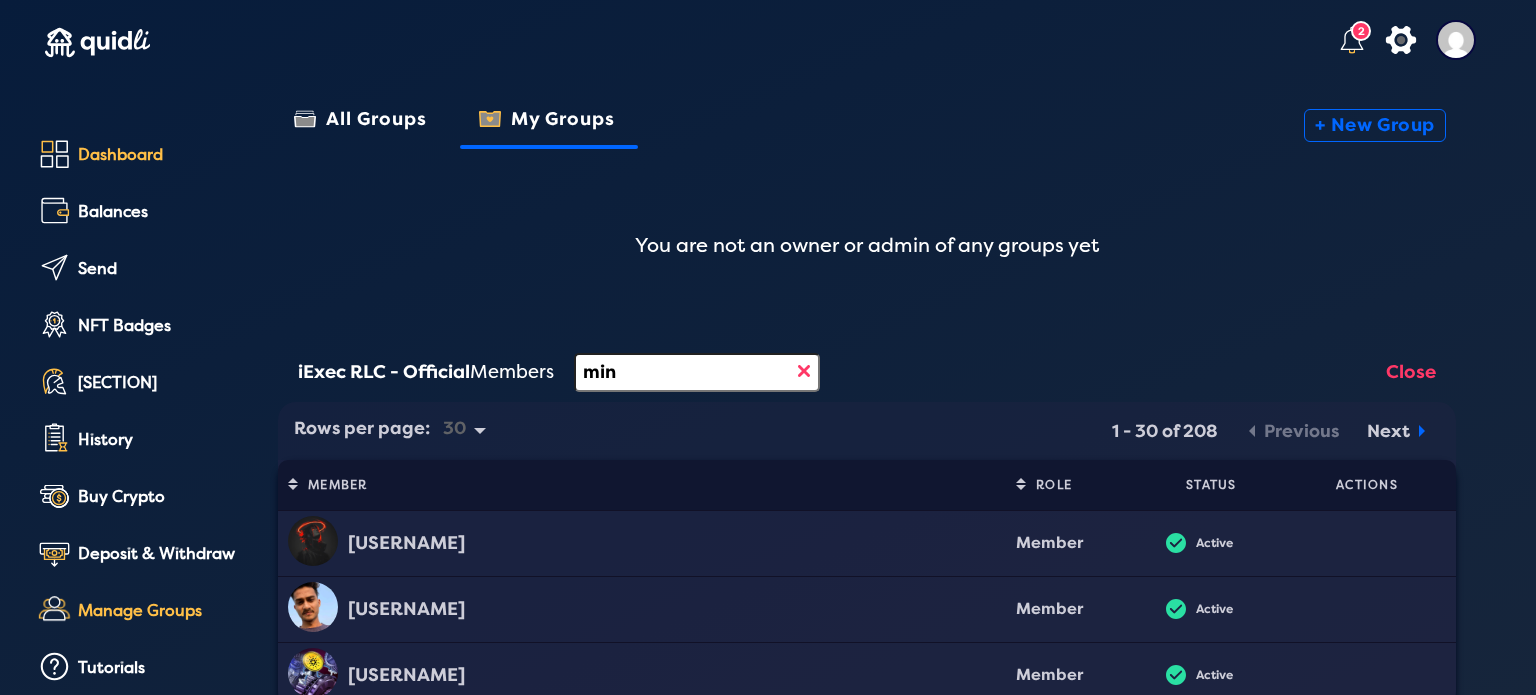 click on "Dashboard" 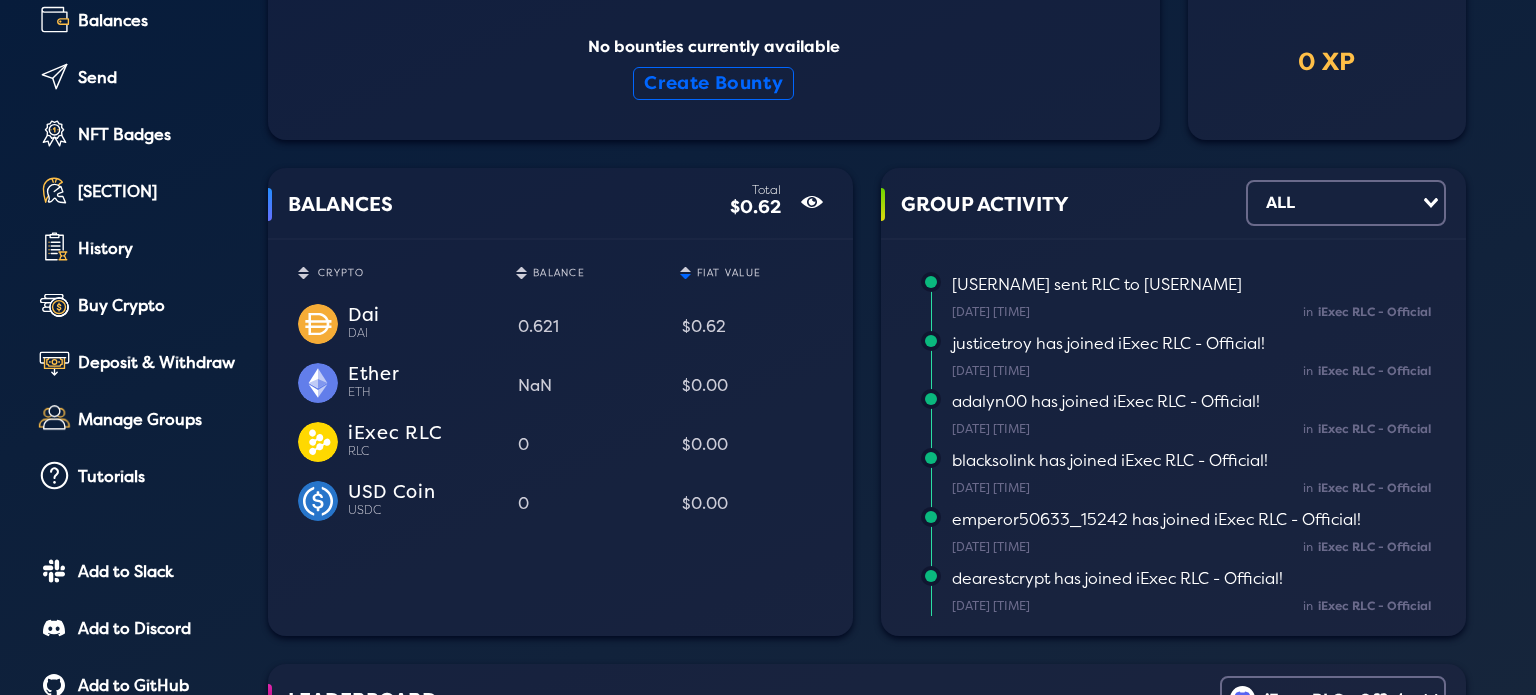 scroll, scrollTop: 224, scrollLeft: 0, axis: vertical 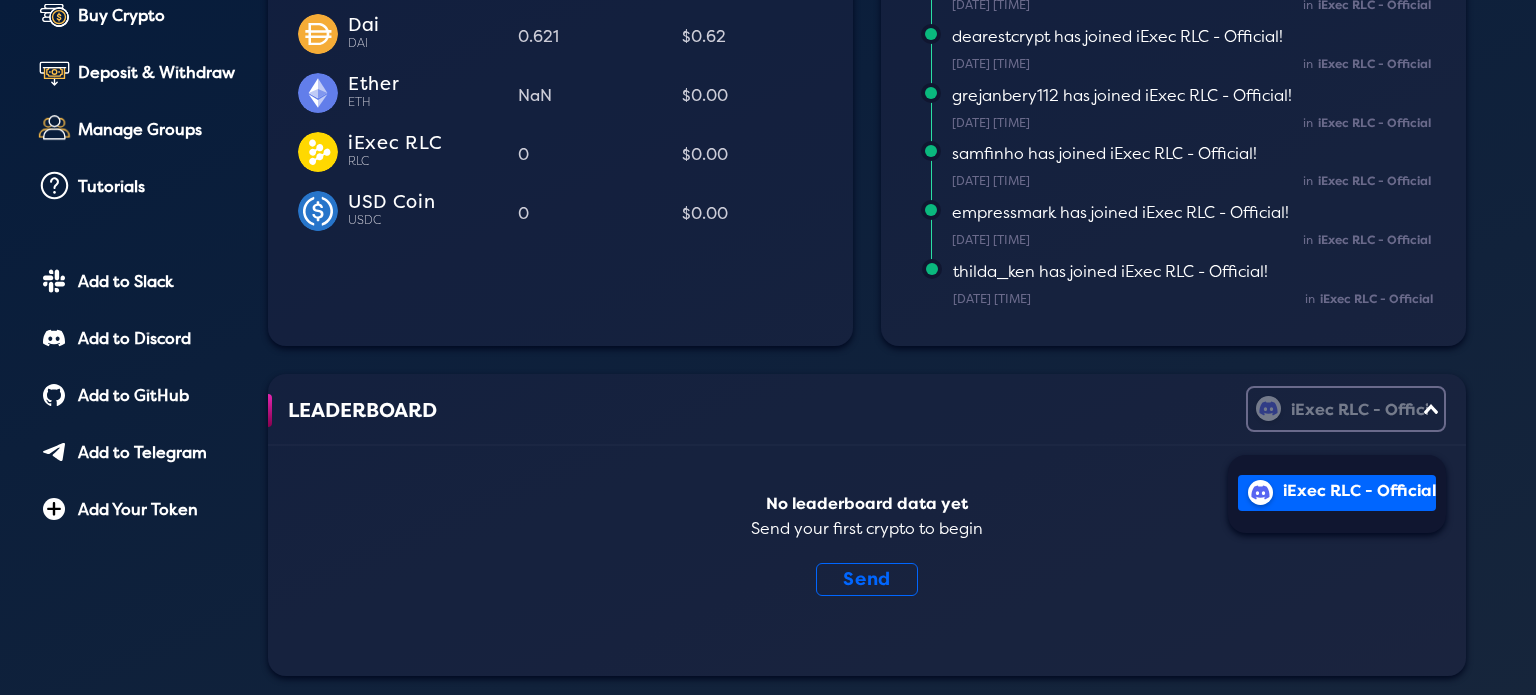 click on "iExec RLC - Official" at bounding box center (1334, 407) 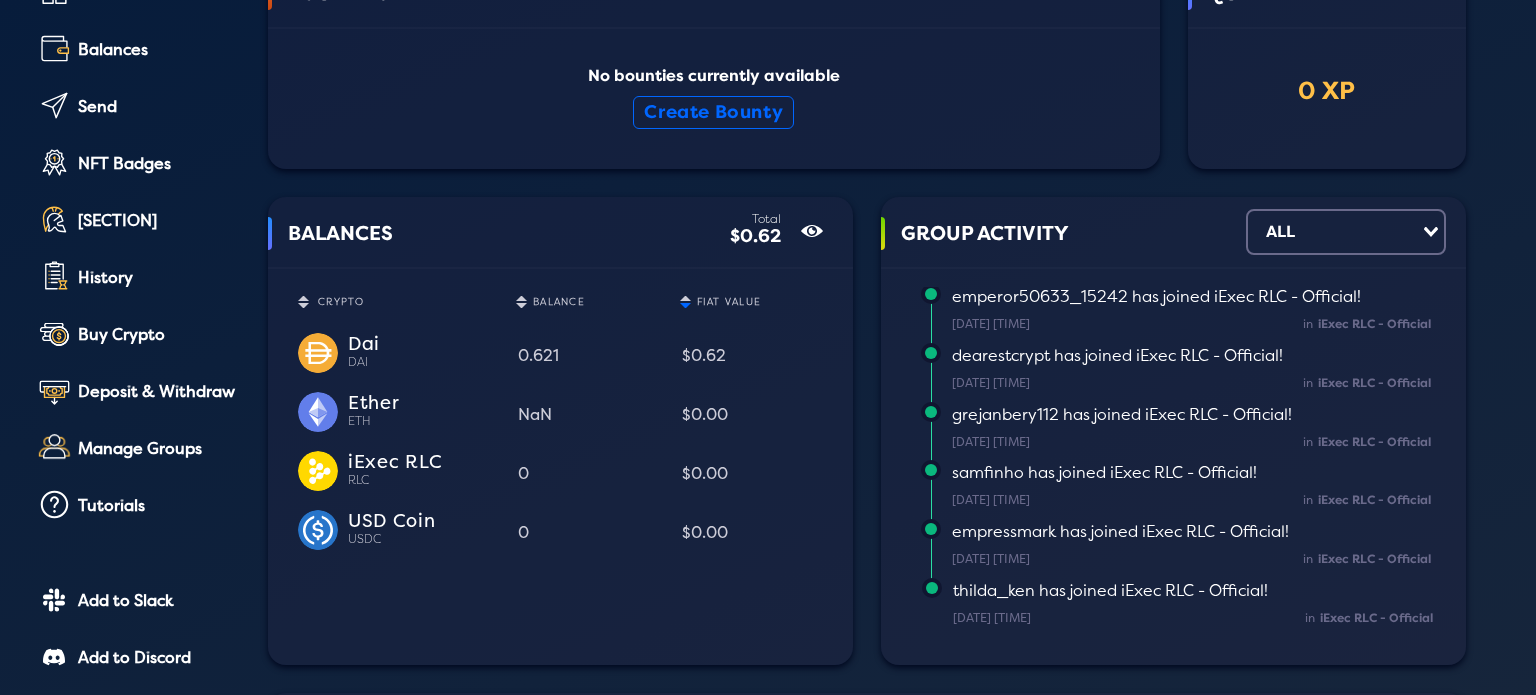 scroll, scrollTop: 159, scrollLeft: 0, axis: vertical 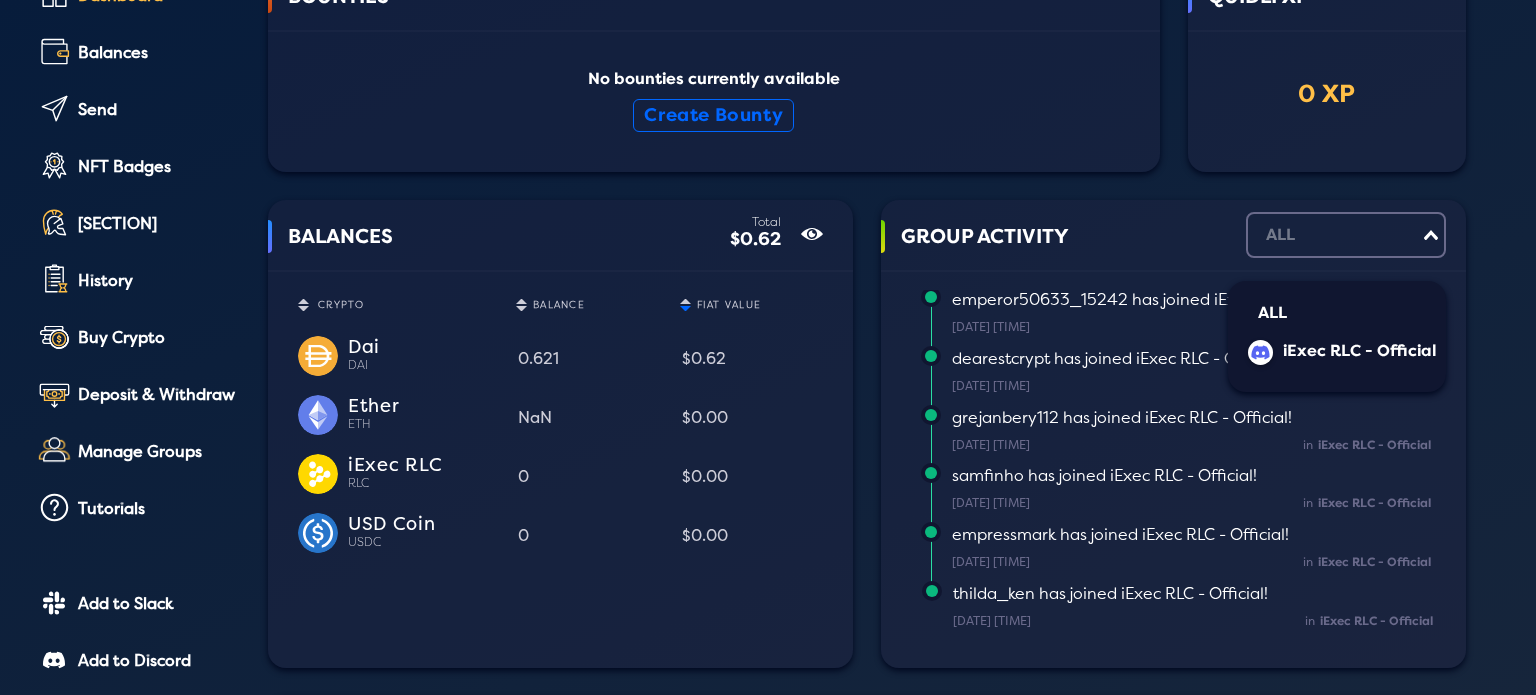 click on "ALL Loading..." 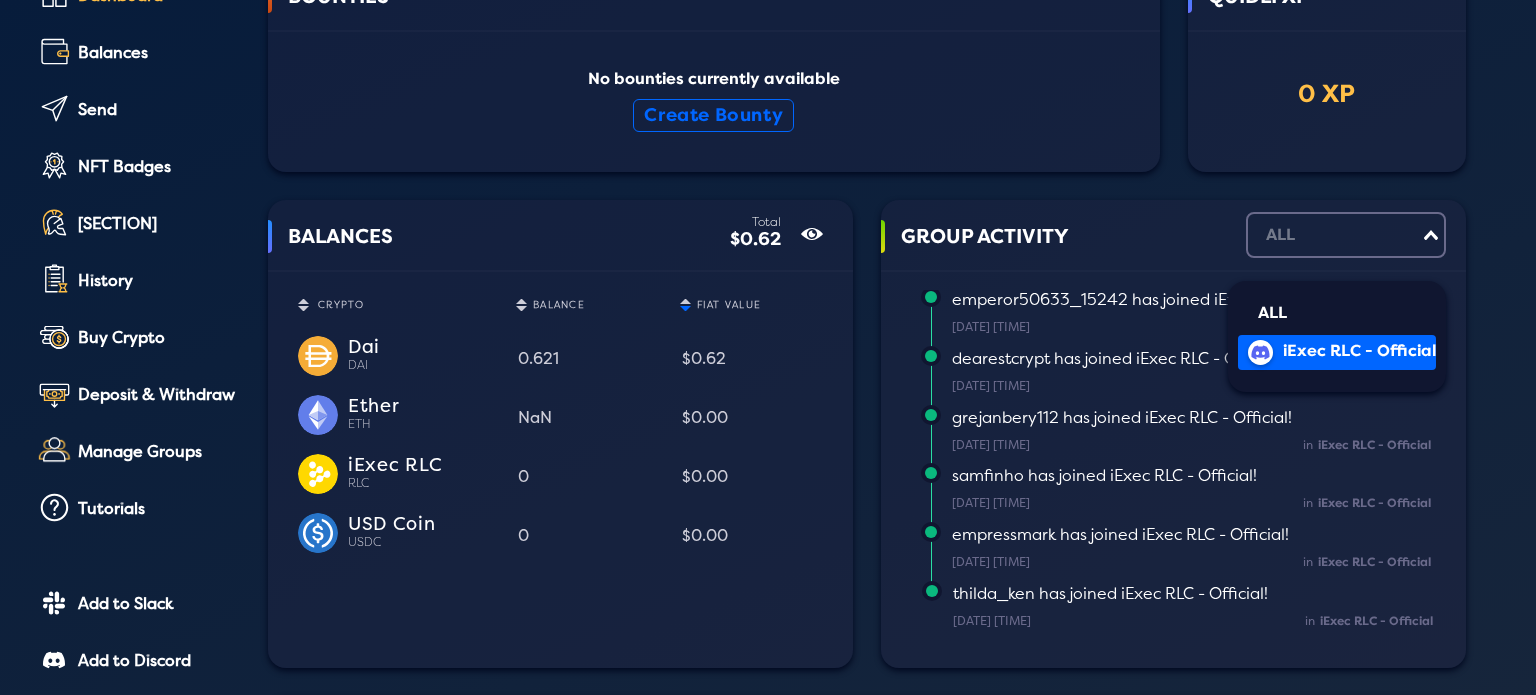 click on "iExec RLC - Official" 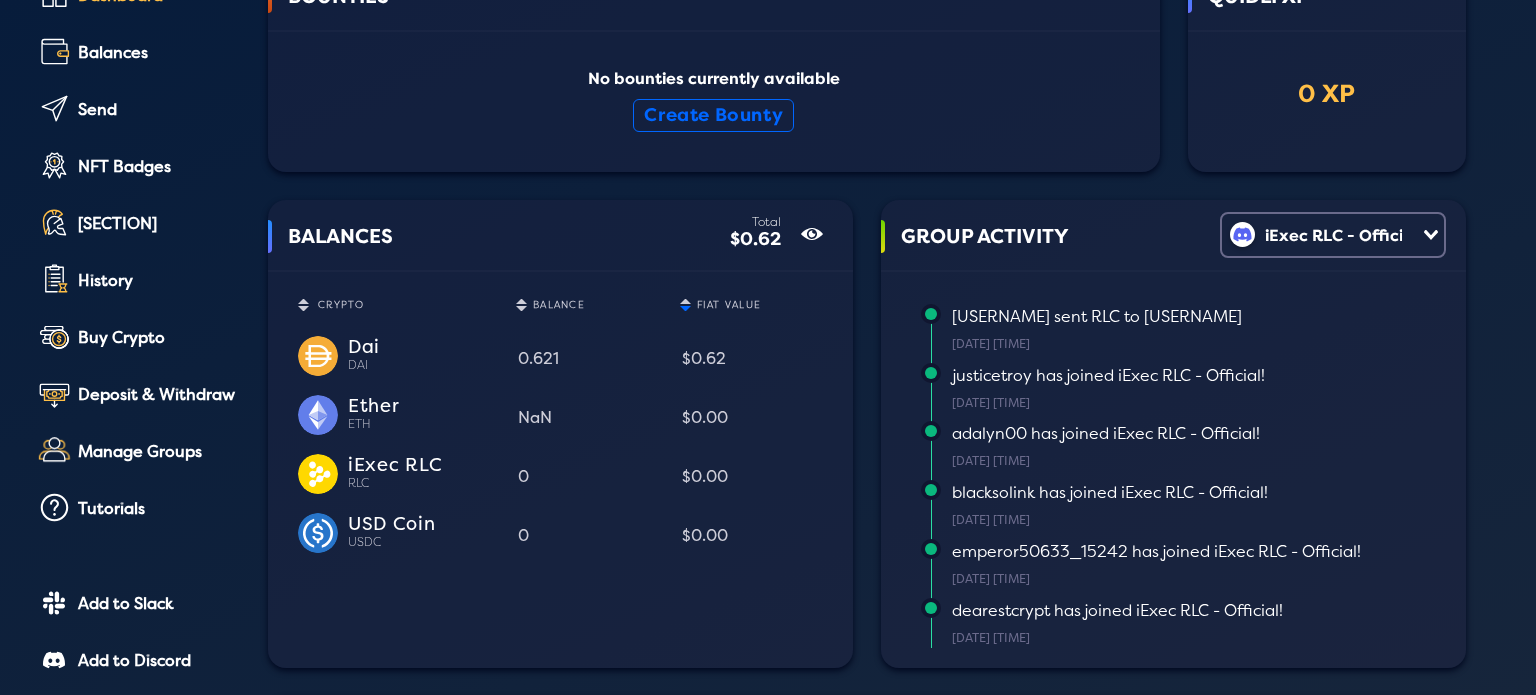scroll, scrollTop: 0, scrollLeft: 0, axis: both 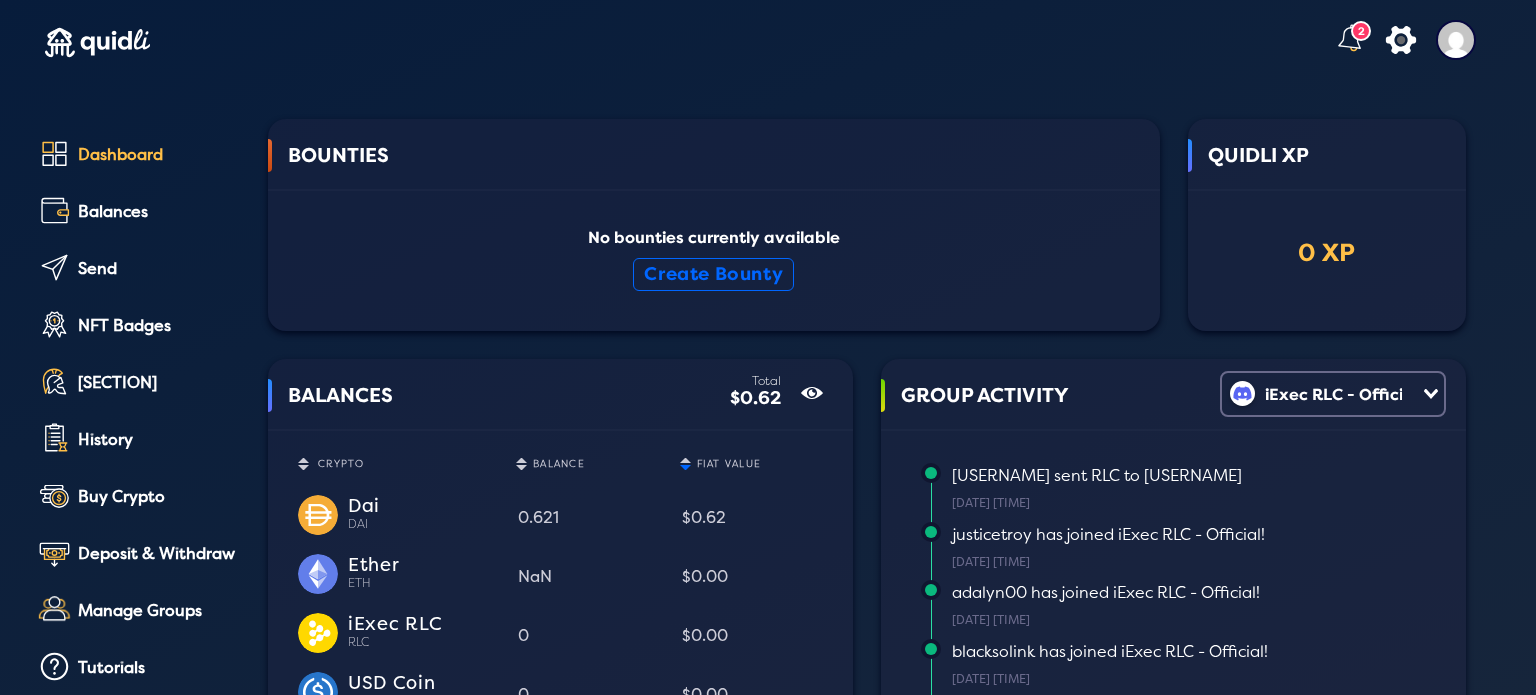 click on "2" at bounding box center [1361, 31] 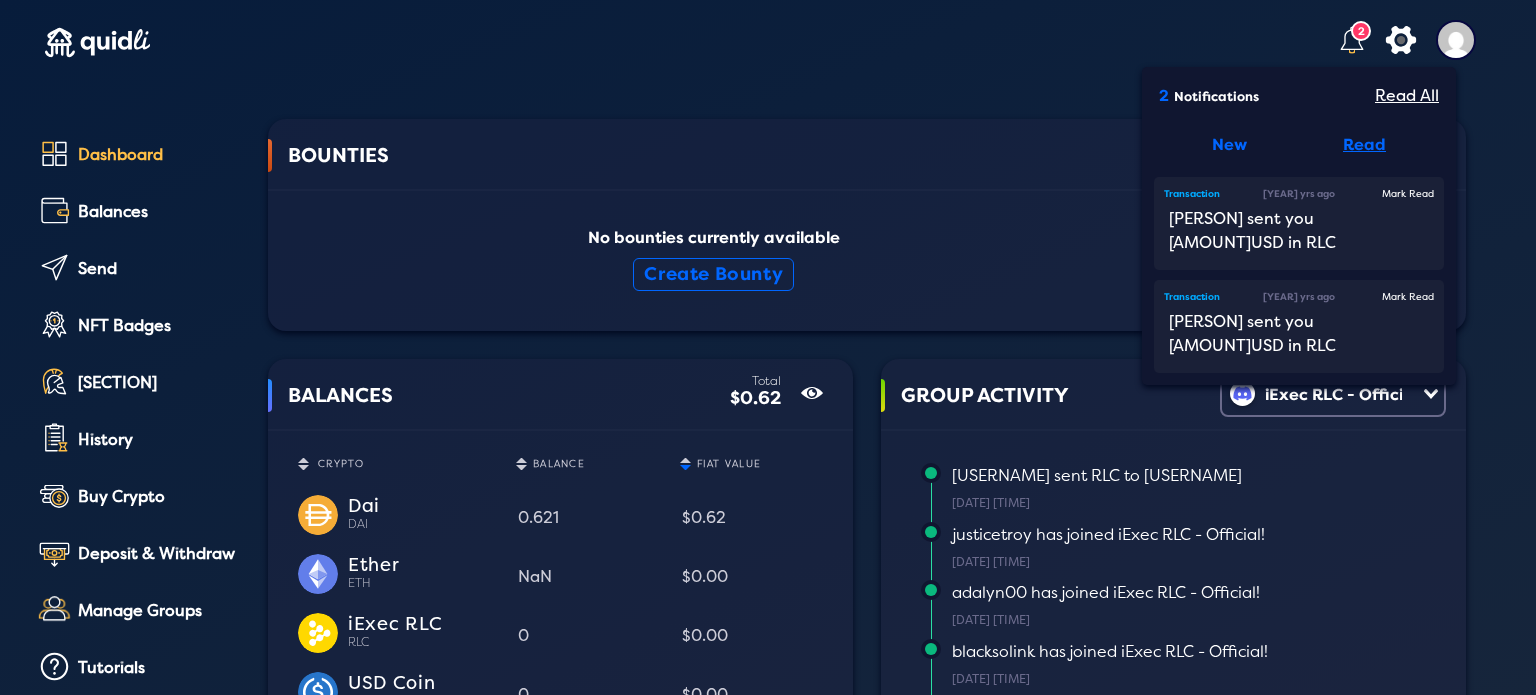 click on "Read" 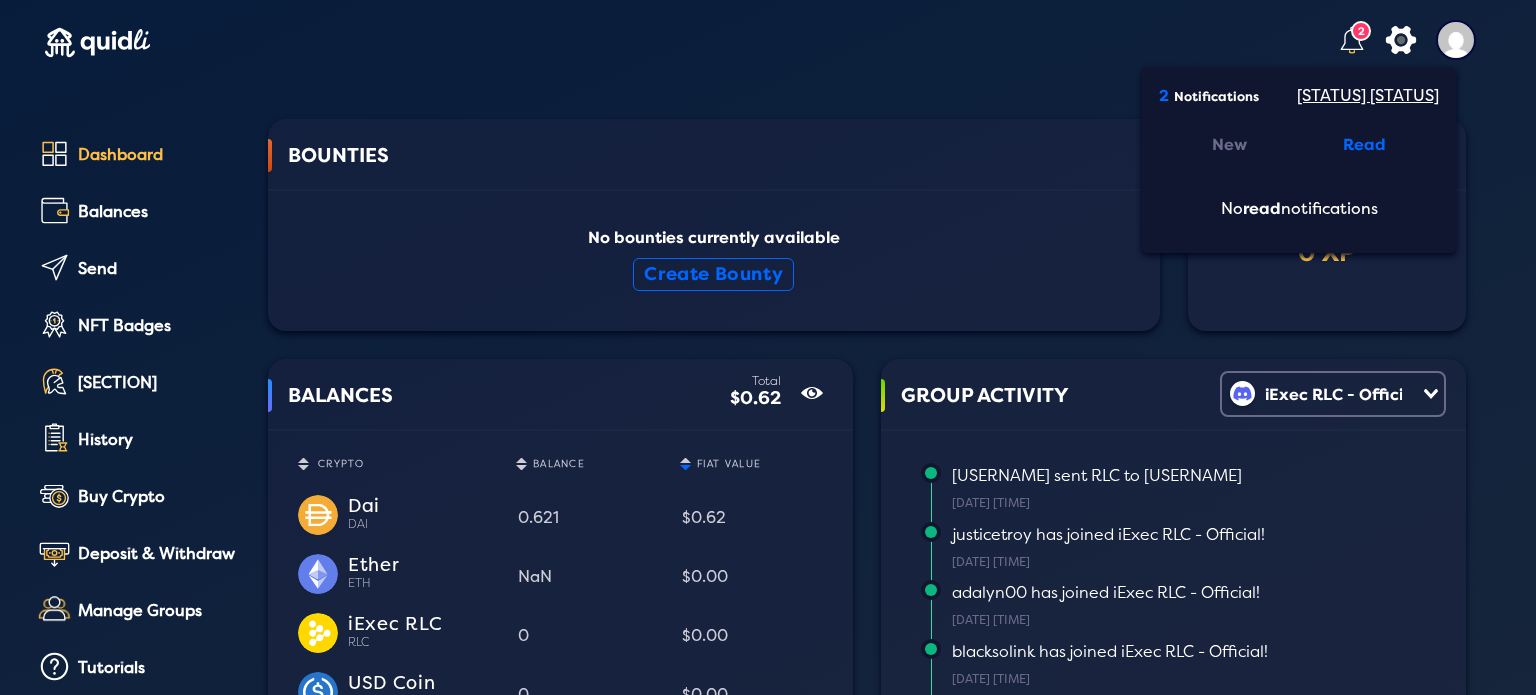 click at bounding box center [1456, 40] 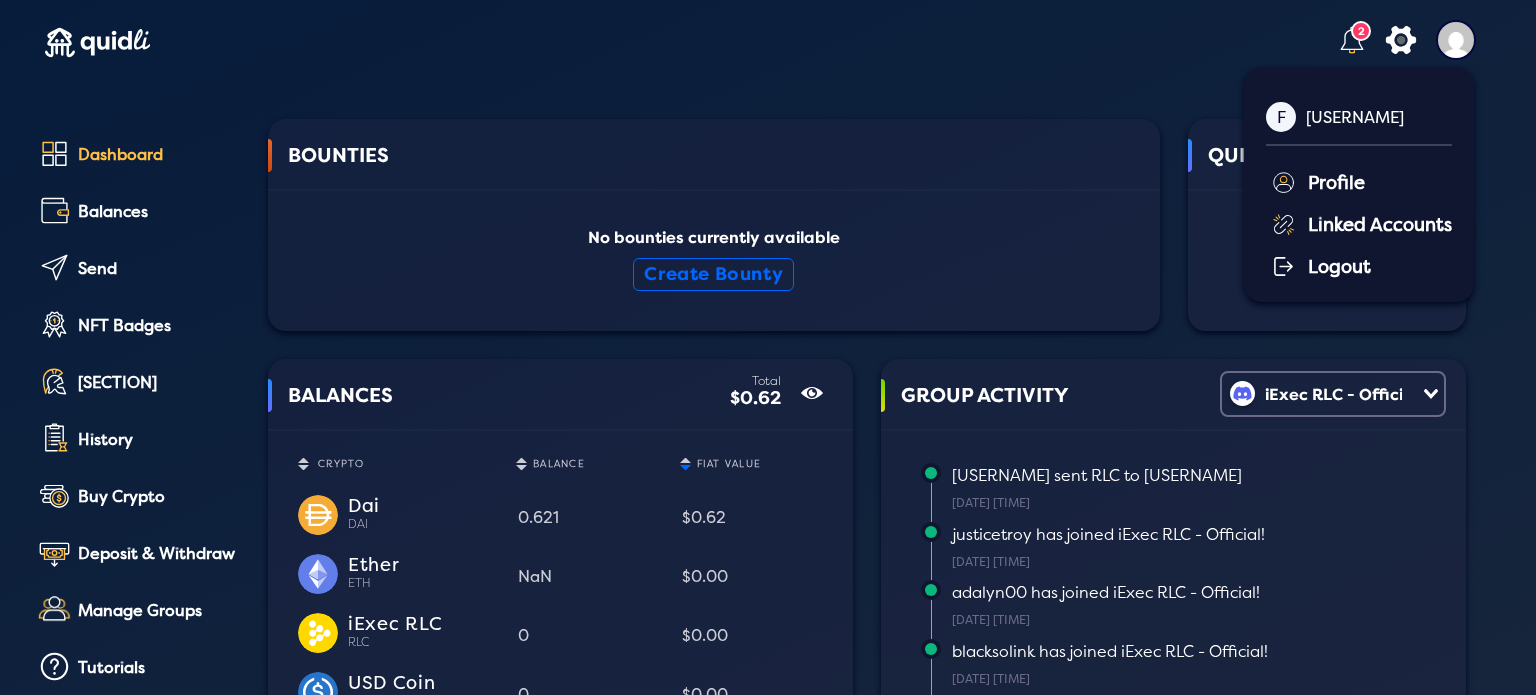 drag, startPoint x: 888, startPoint y: 29, endPoint x: 833, endPoint y: -121, distance: 159.76546 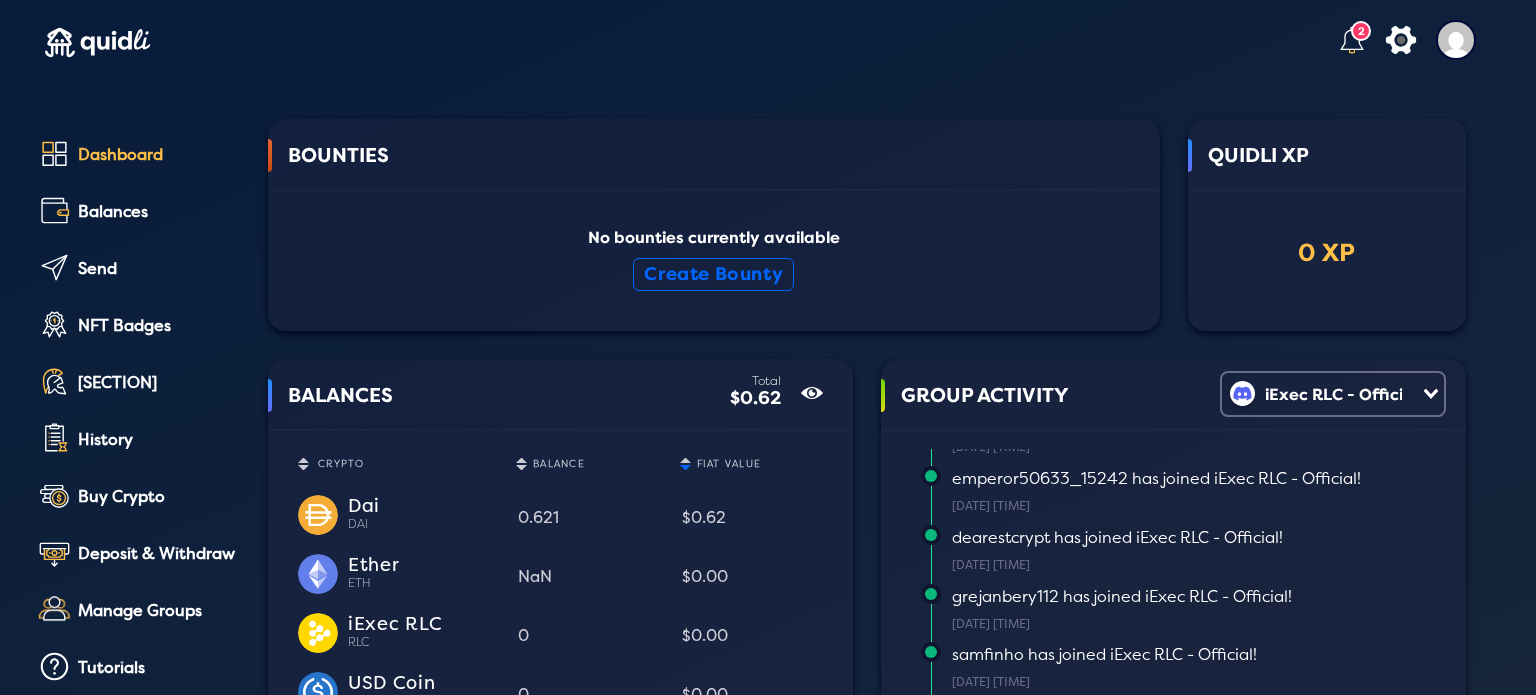 scroll, scrollTop: 252, scrollLeft: 0, axis: vertical 